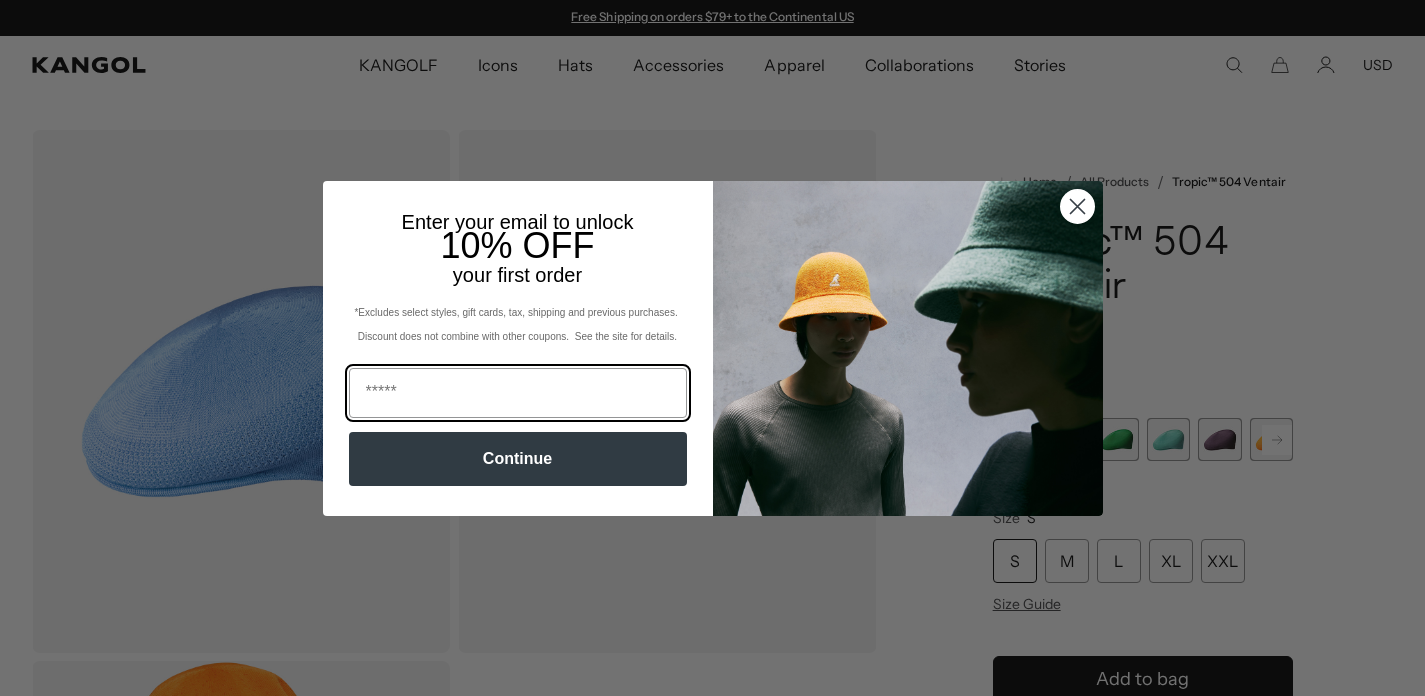 scroll, scrollTop: 0, scrollLeft: 0, axis: both 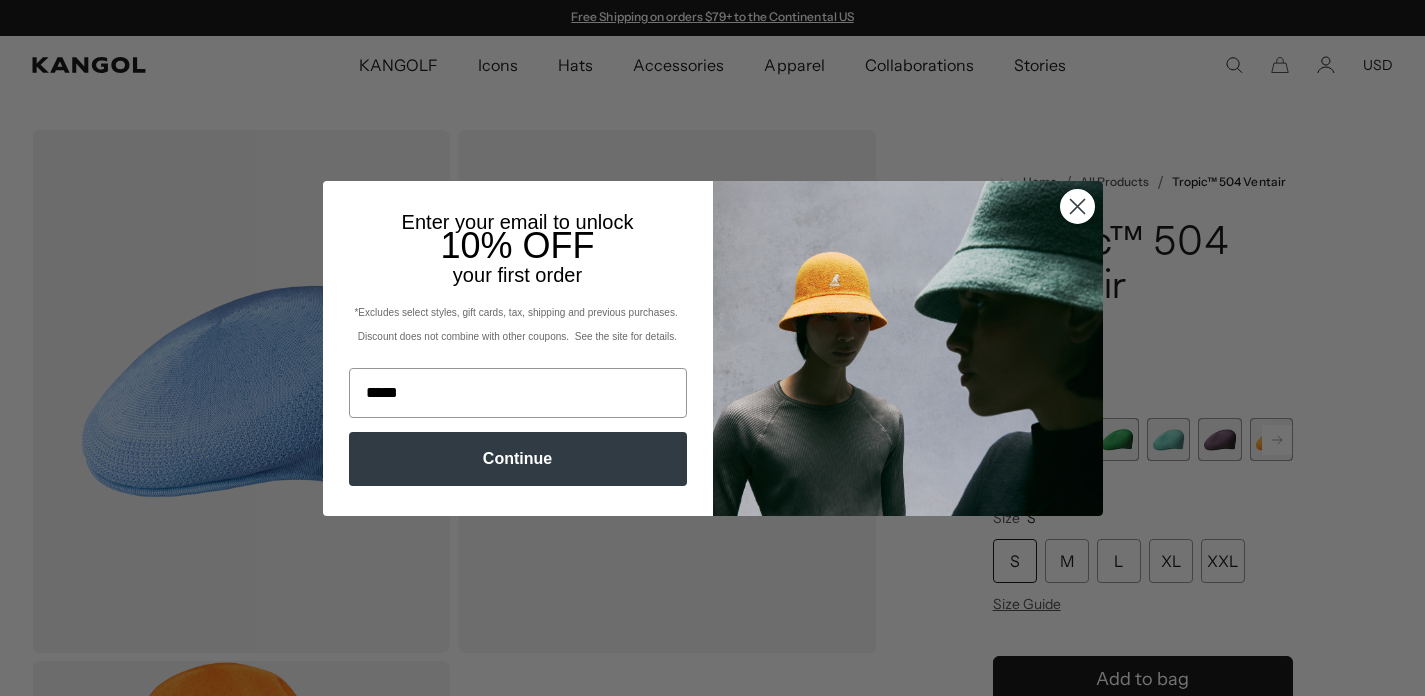 click on "Continue" at bounding box center (518, 459) 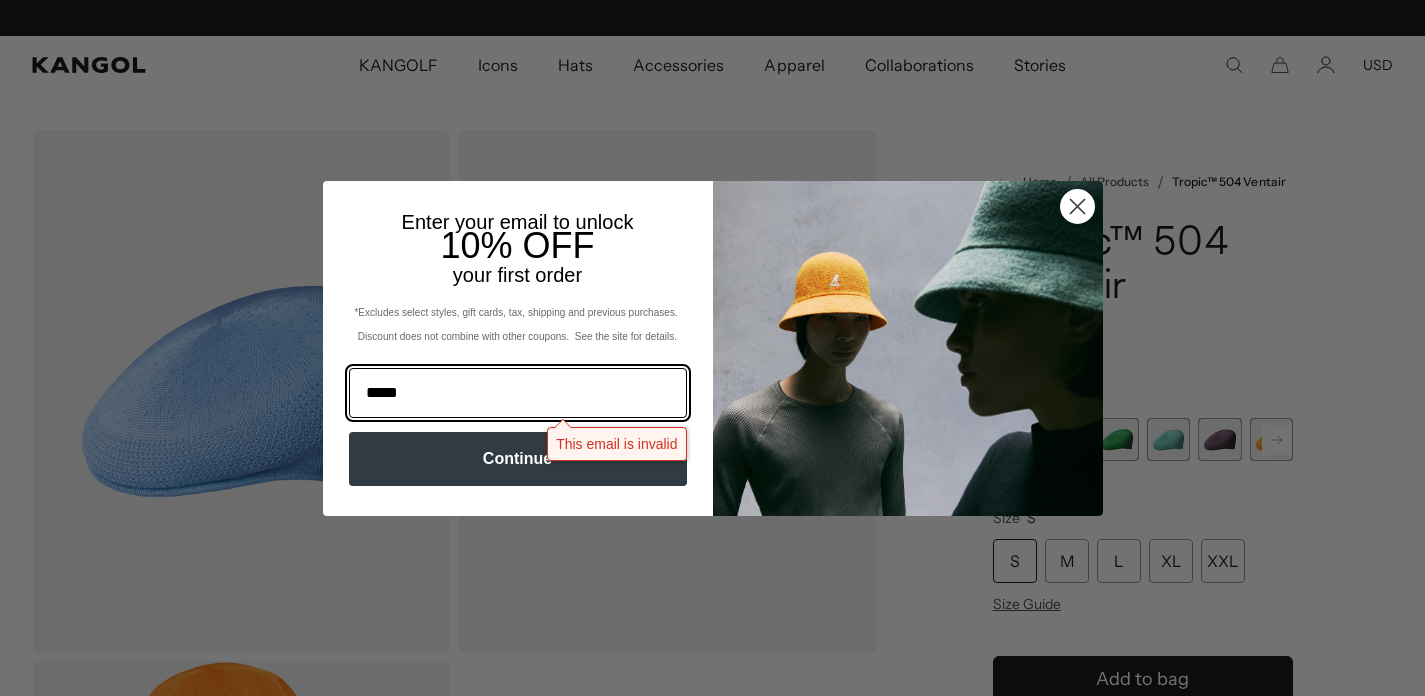 scroll, scrollTop: 0, scrollLeft: 412, axis: horizontal 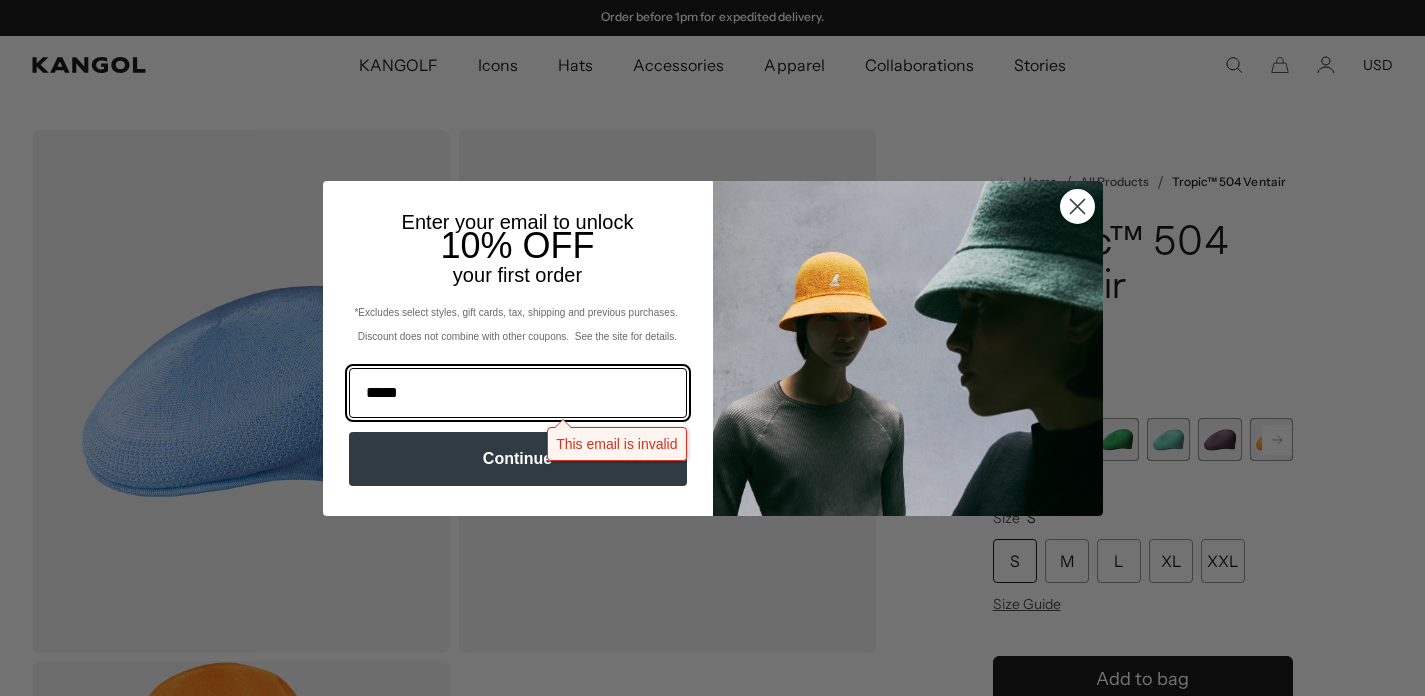 click on "*****" at bounding box center (518, 393) 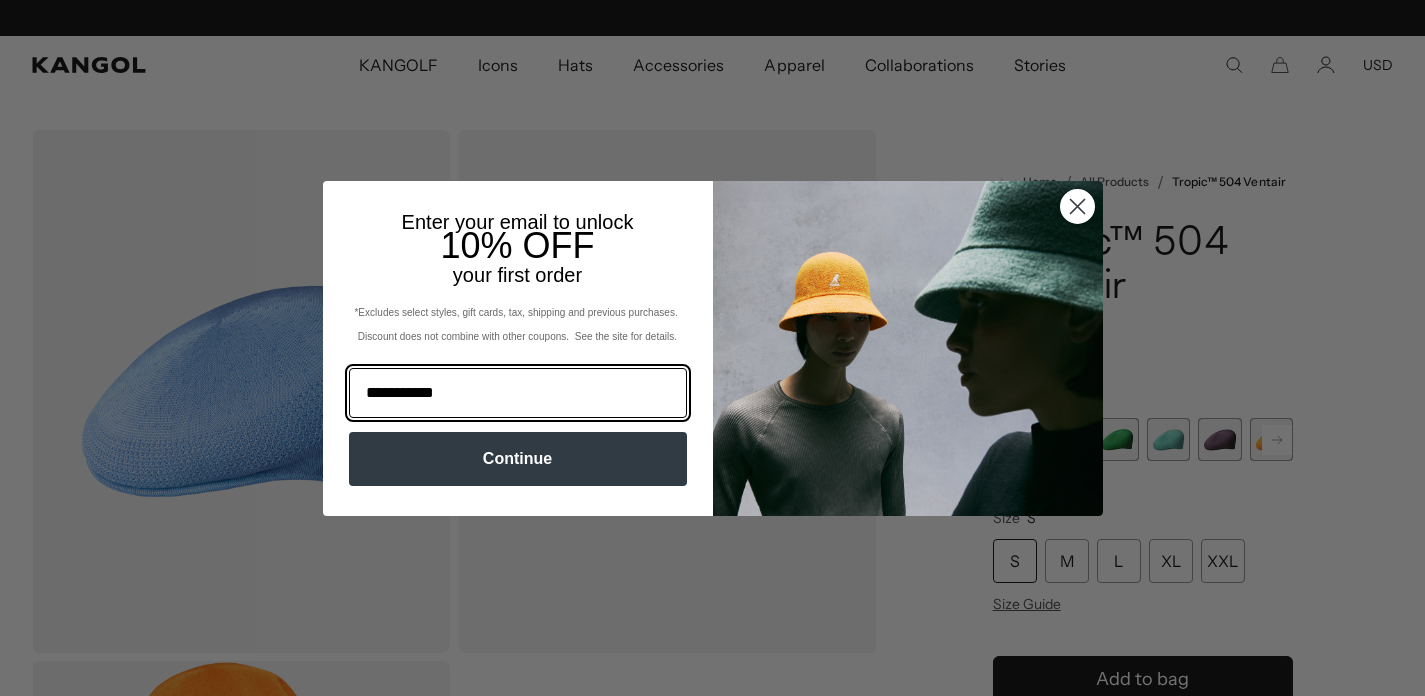 scroll, scrollTop: 0, scrollLeft: 0, axis: both 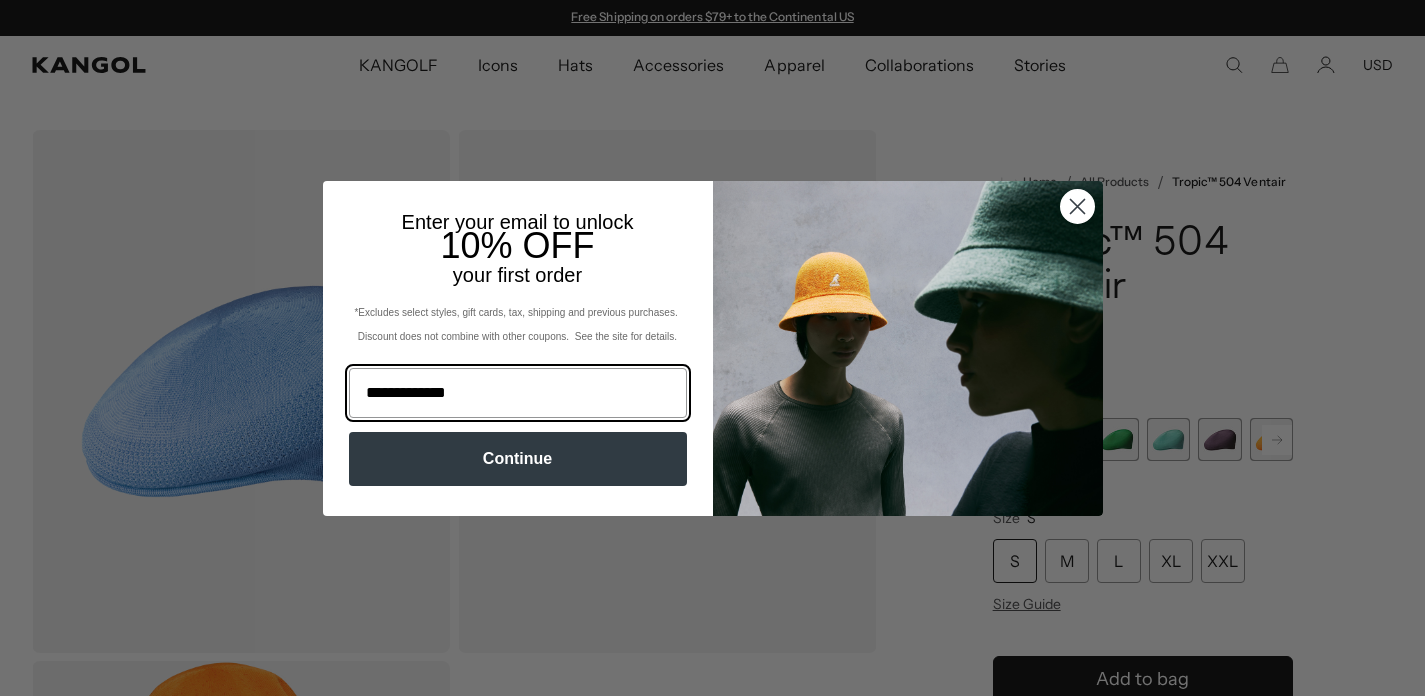 type on "**********" 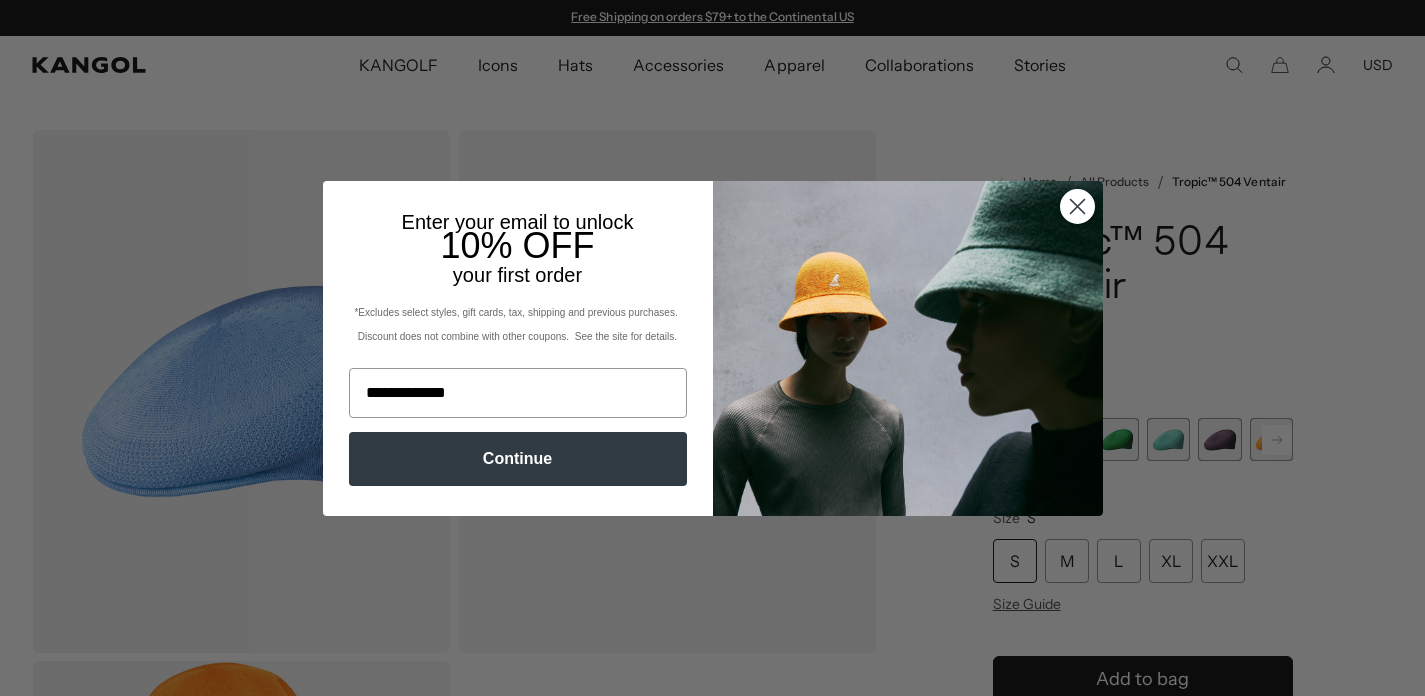 click on "Continue" at bounding box center [518, 459] 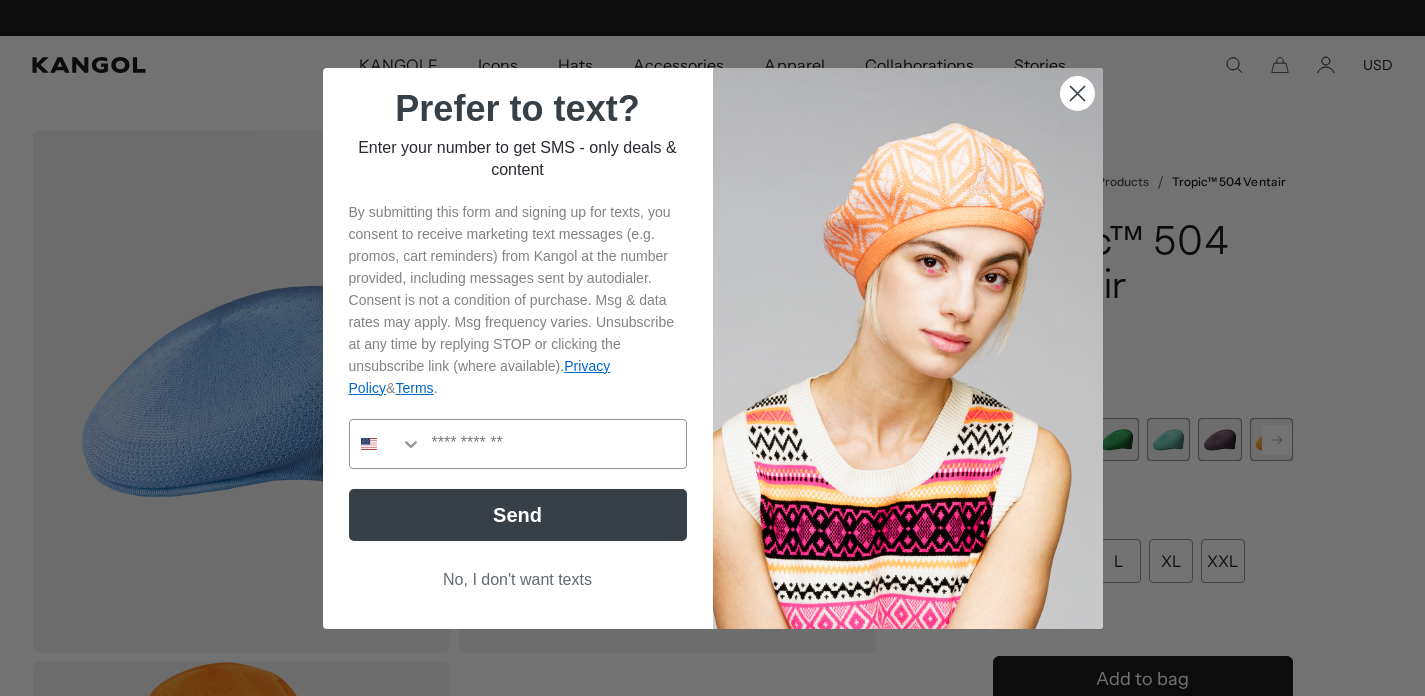 scroll, scrollTop: 0, scrollLeft: 0, axis: both 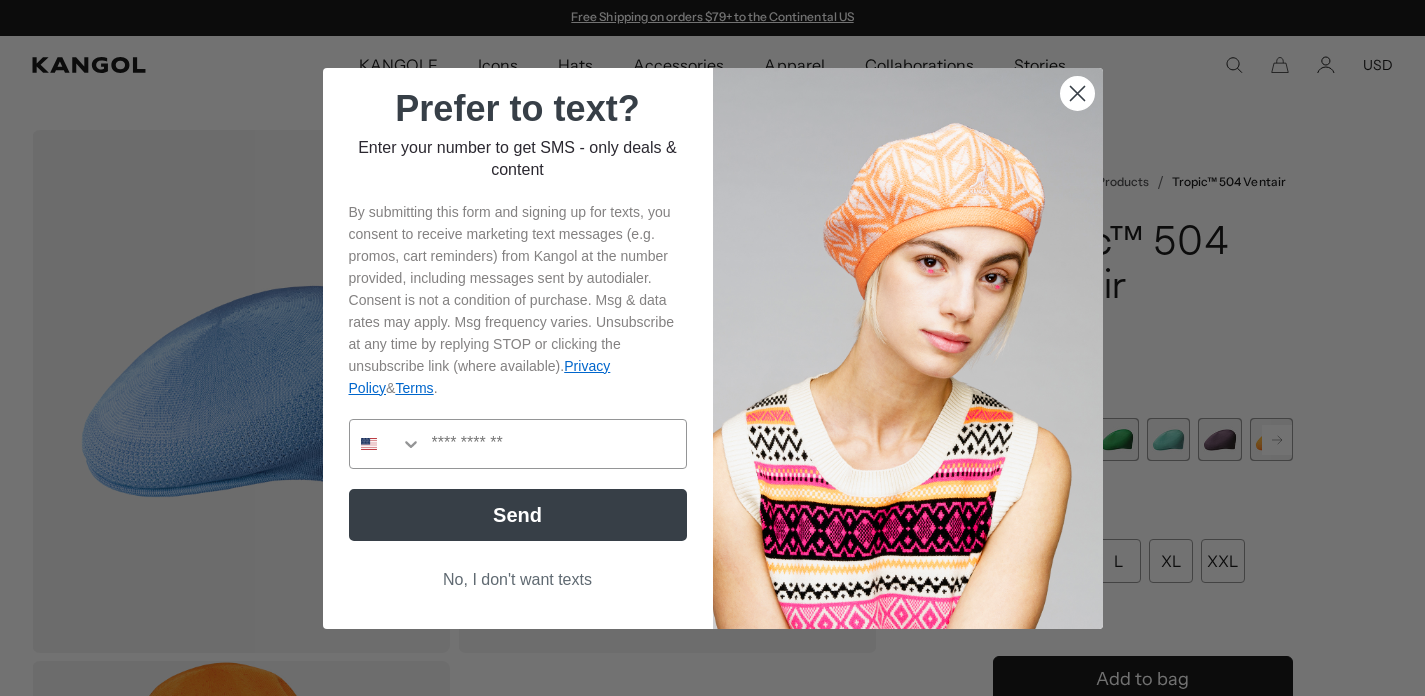 click on "No, I don't want texts" at bounding box center (518, 580) 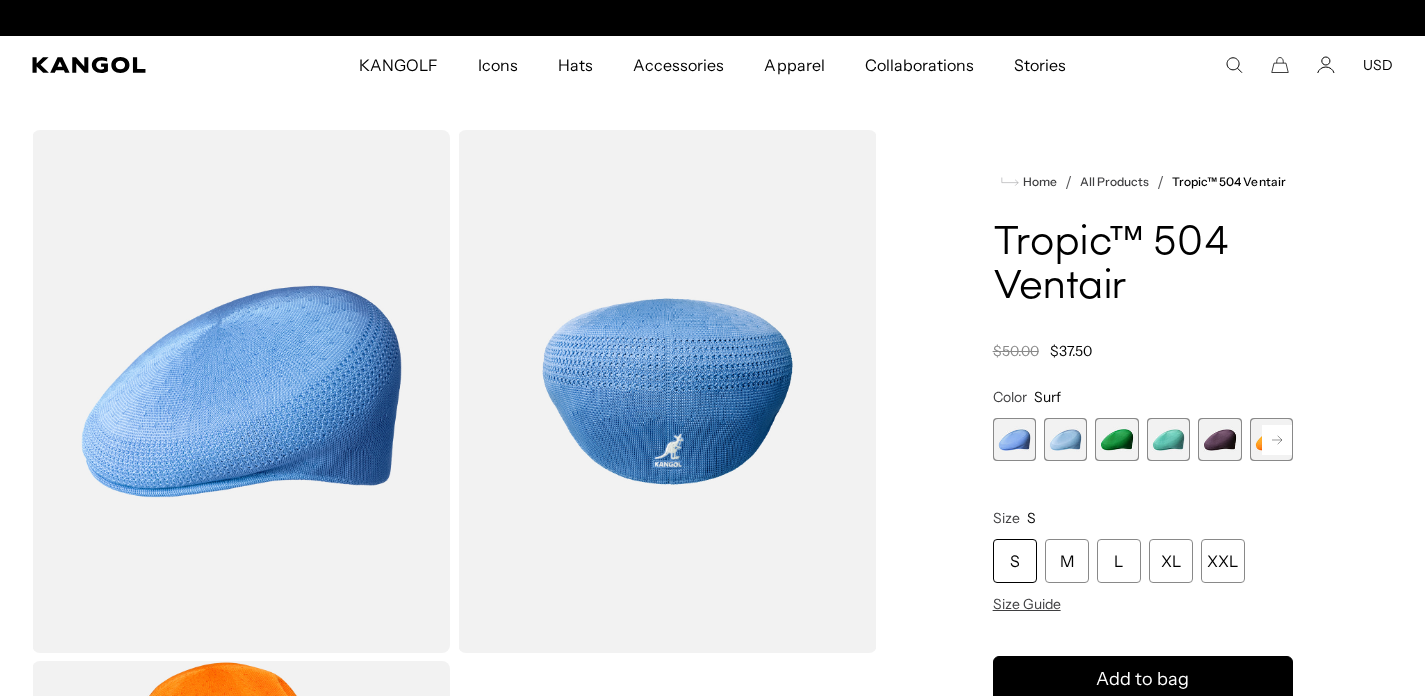 scroll, scrollTop: 0, scrollLeft: 0, axis: both 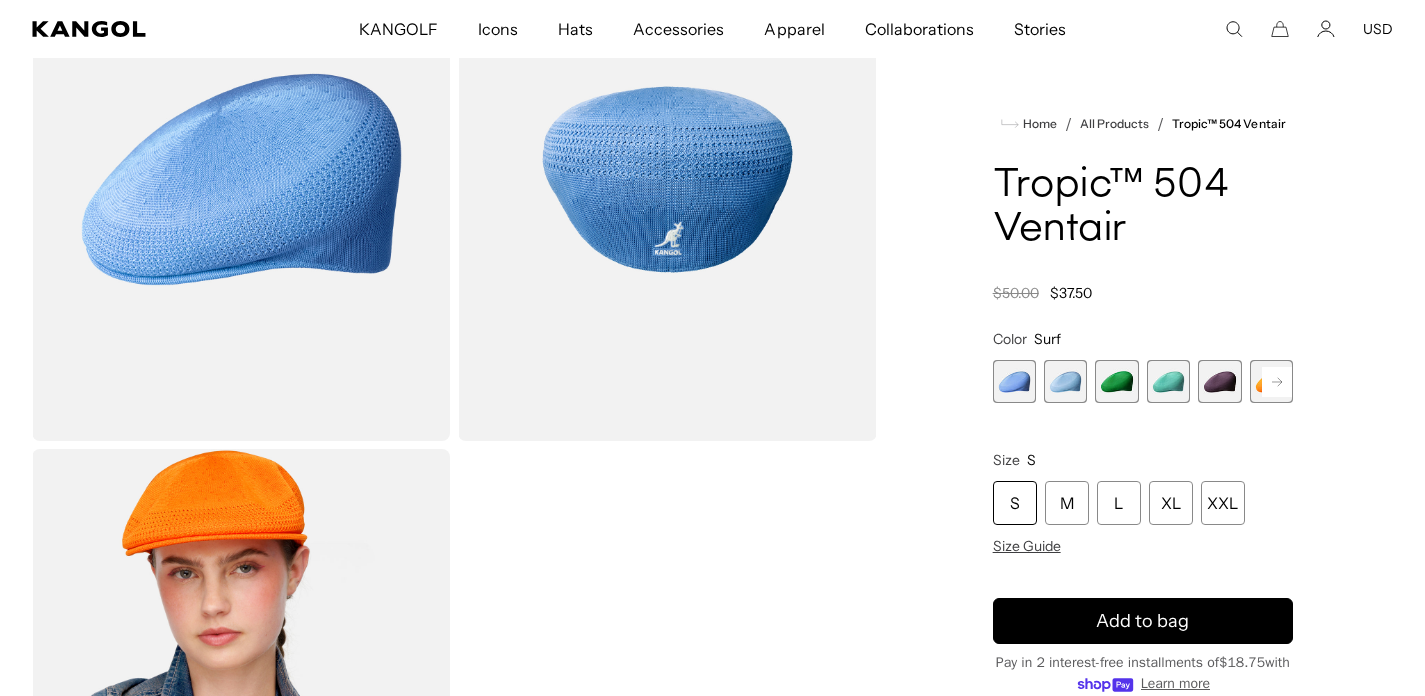 click 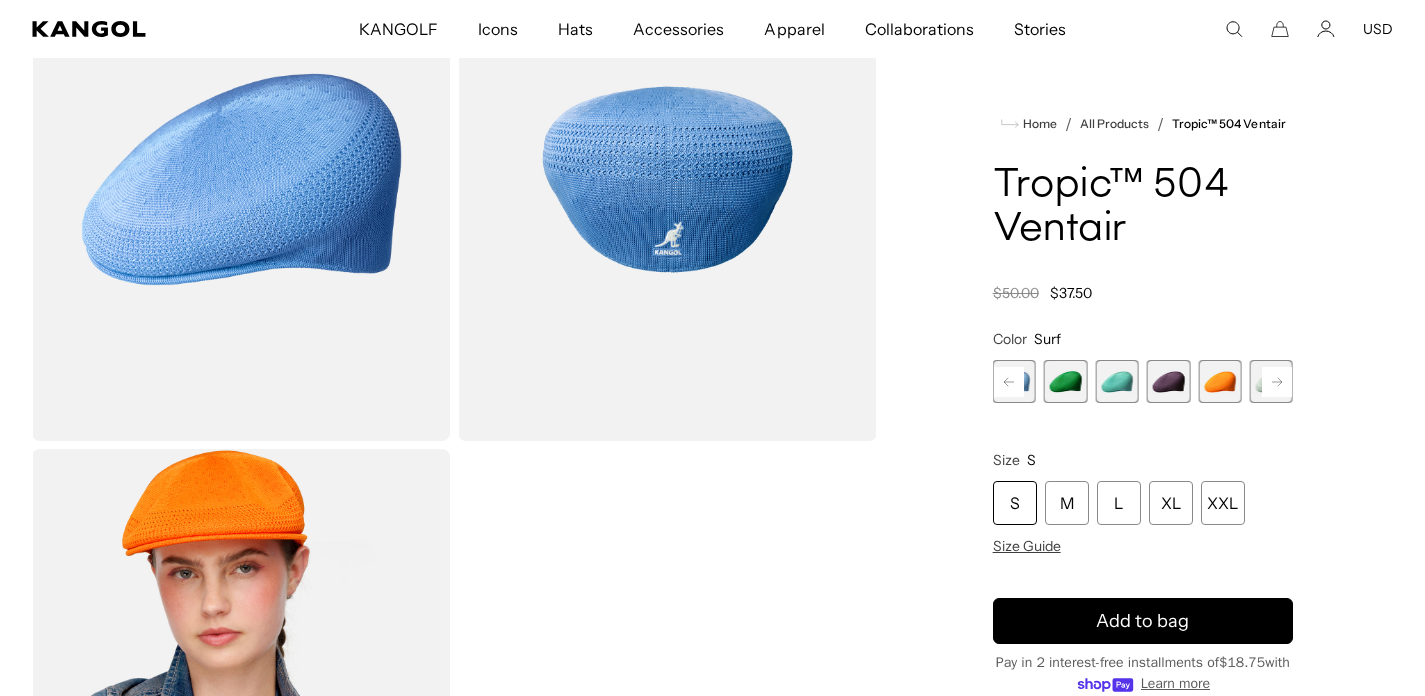 click 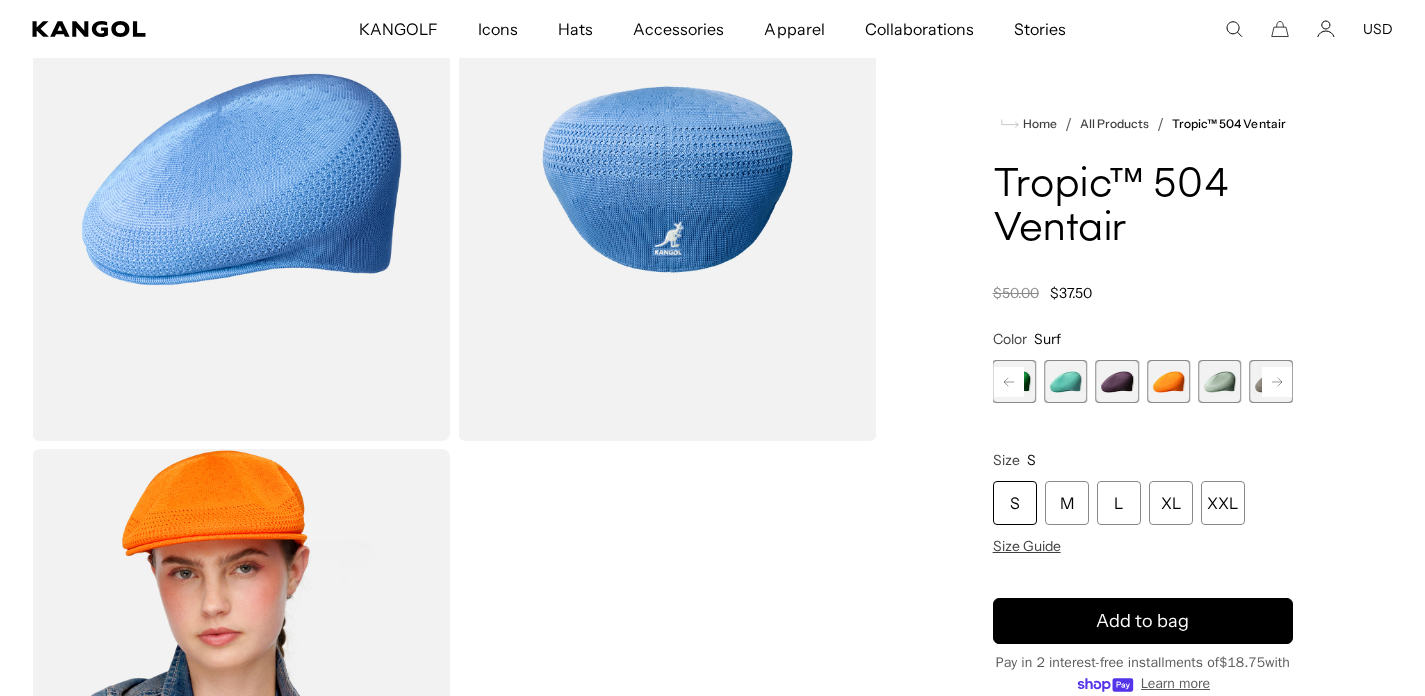 click 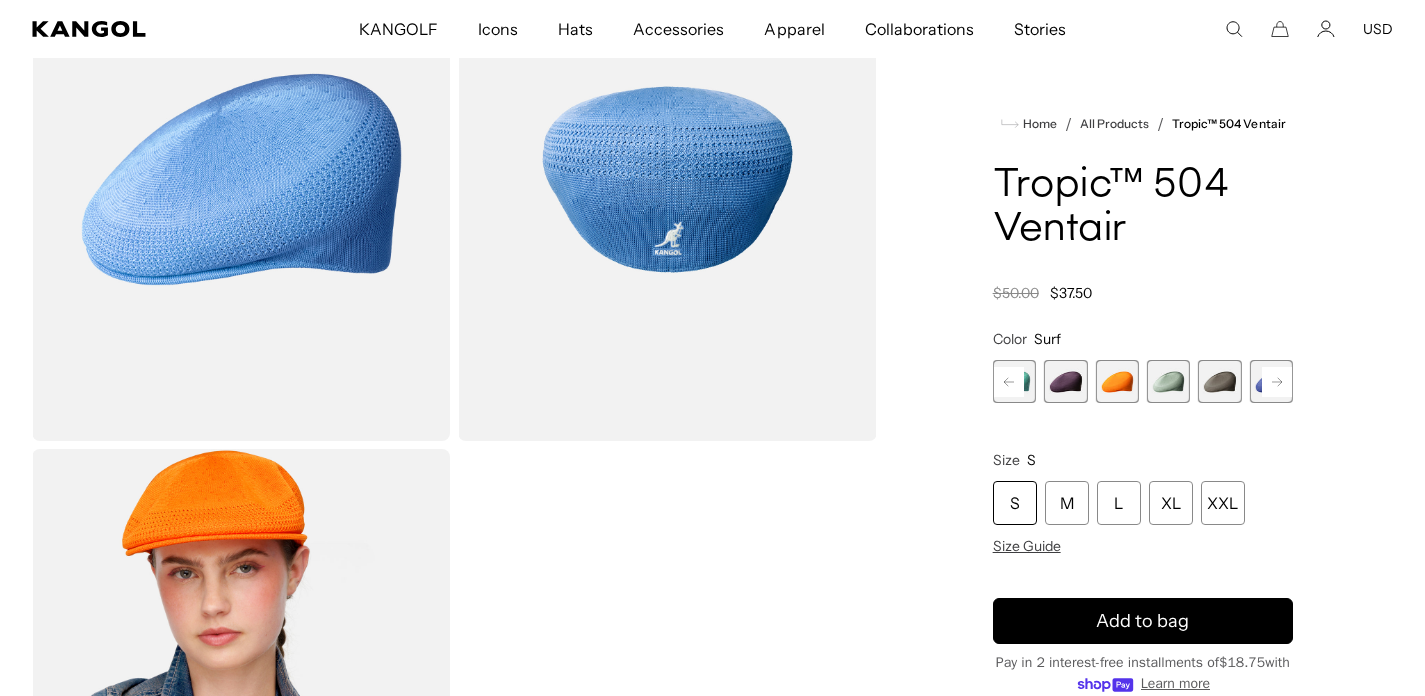 click 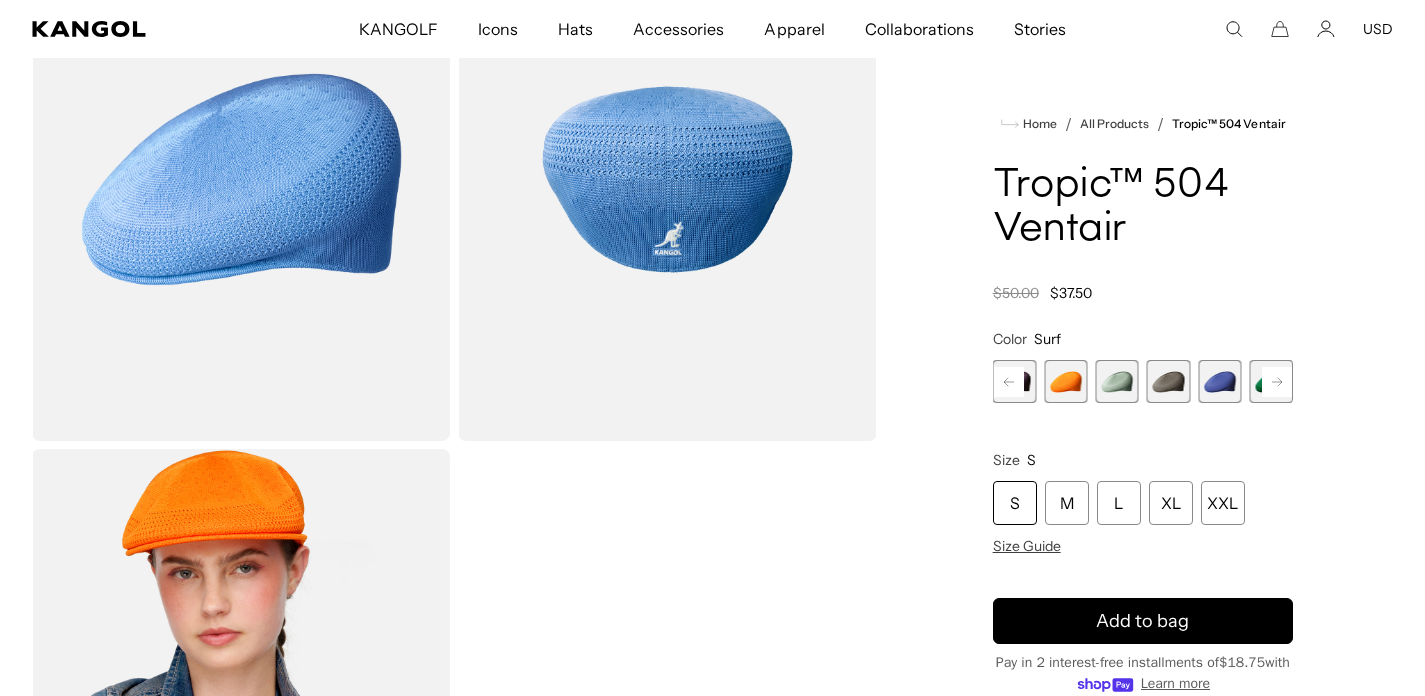 click 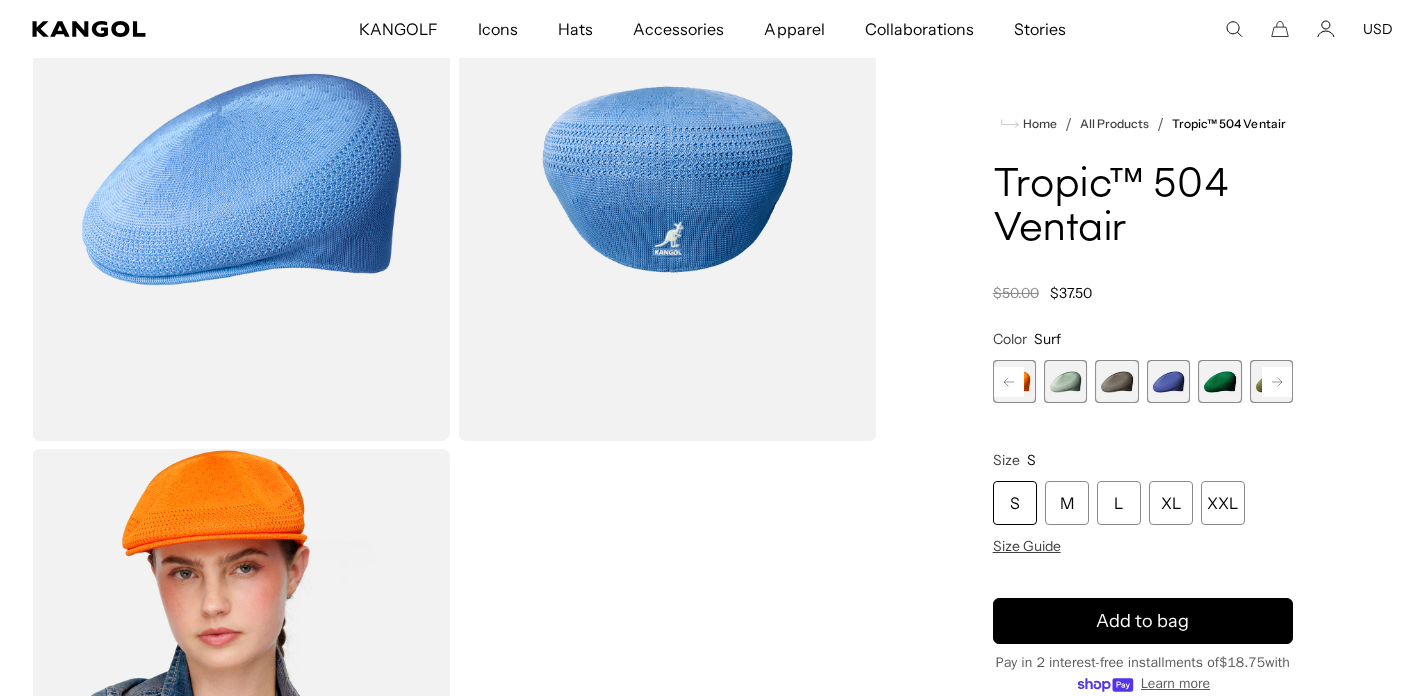 click 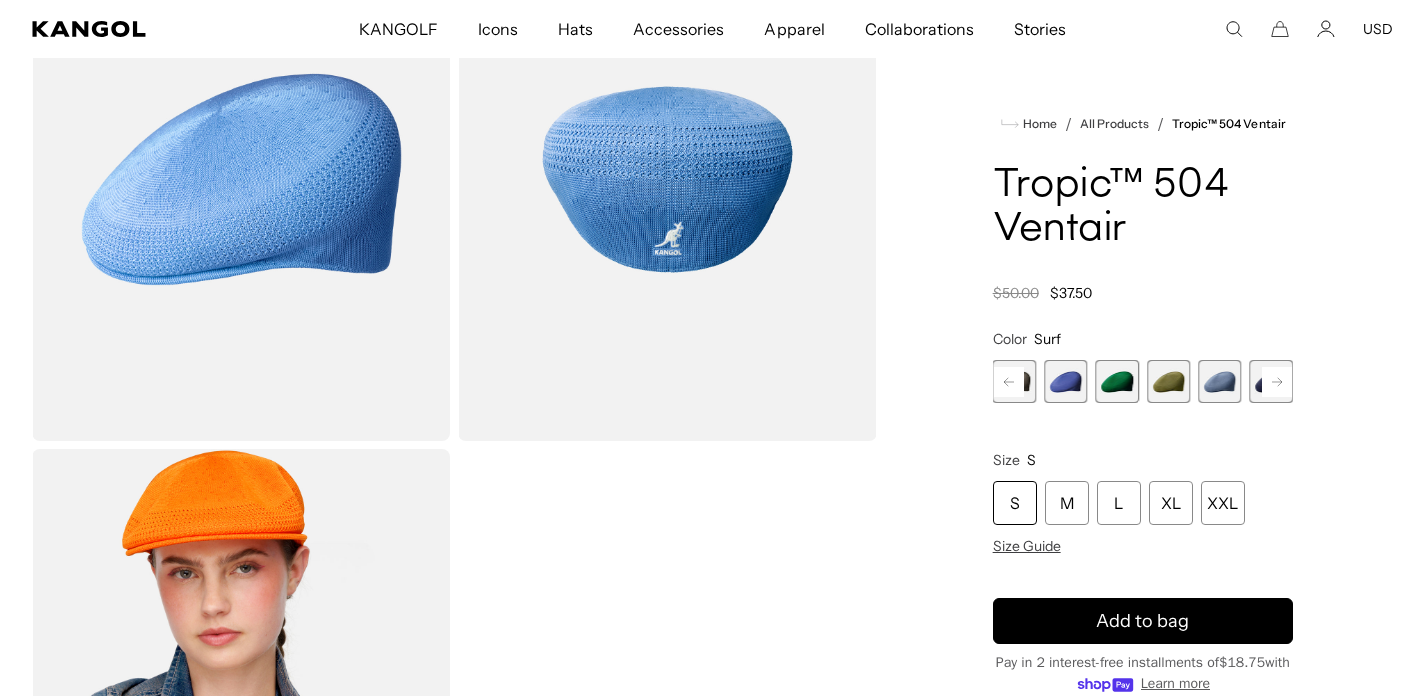 click 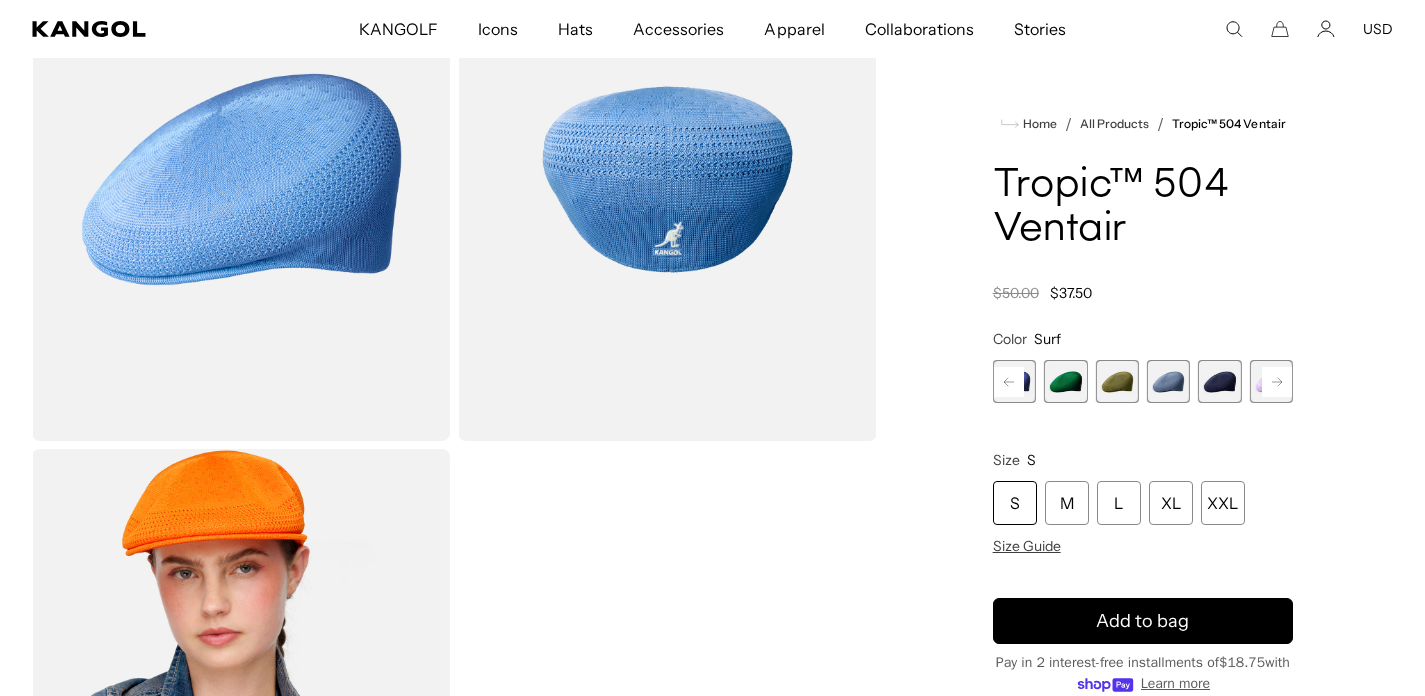 click 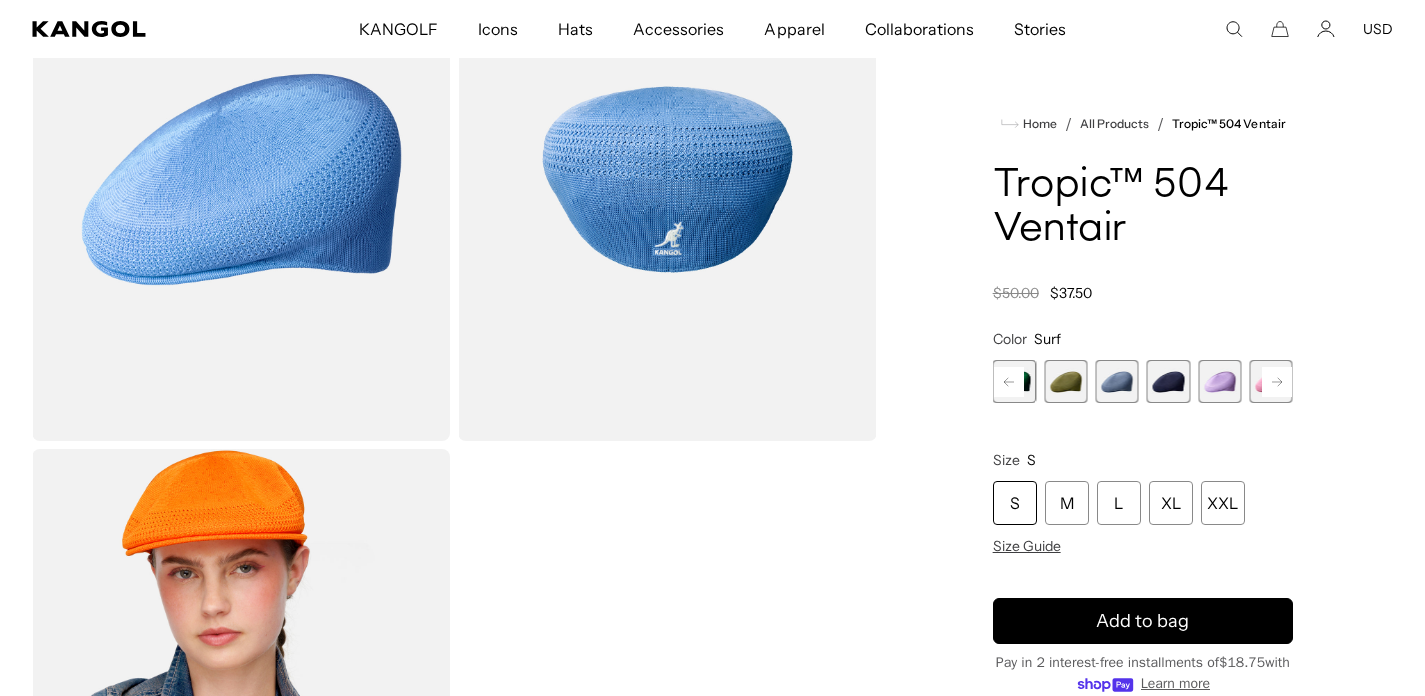 click 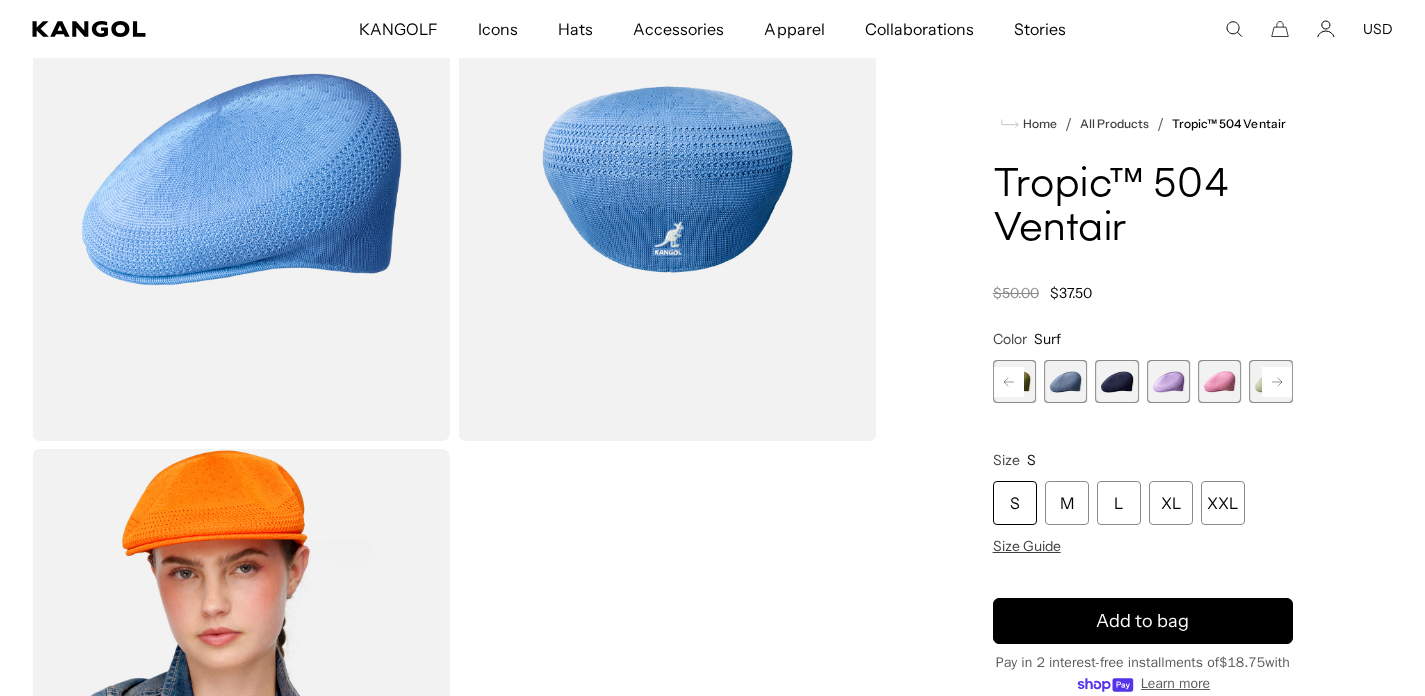 scroll, scrollTop: 0, scrollLeft: 0, axis: both 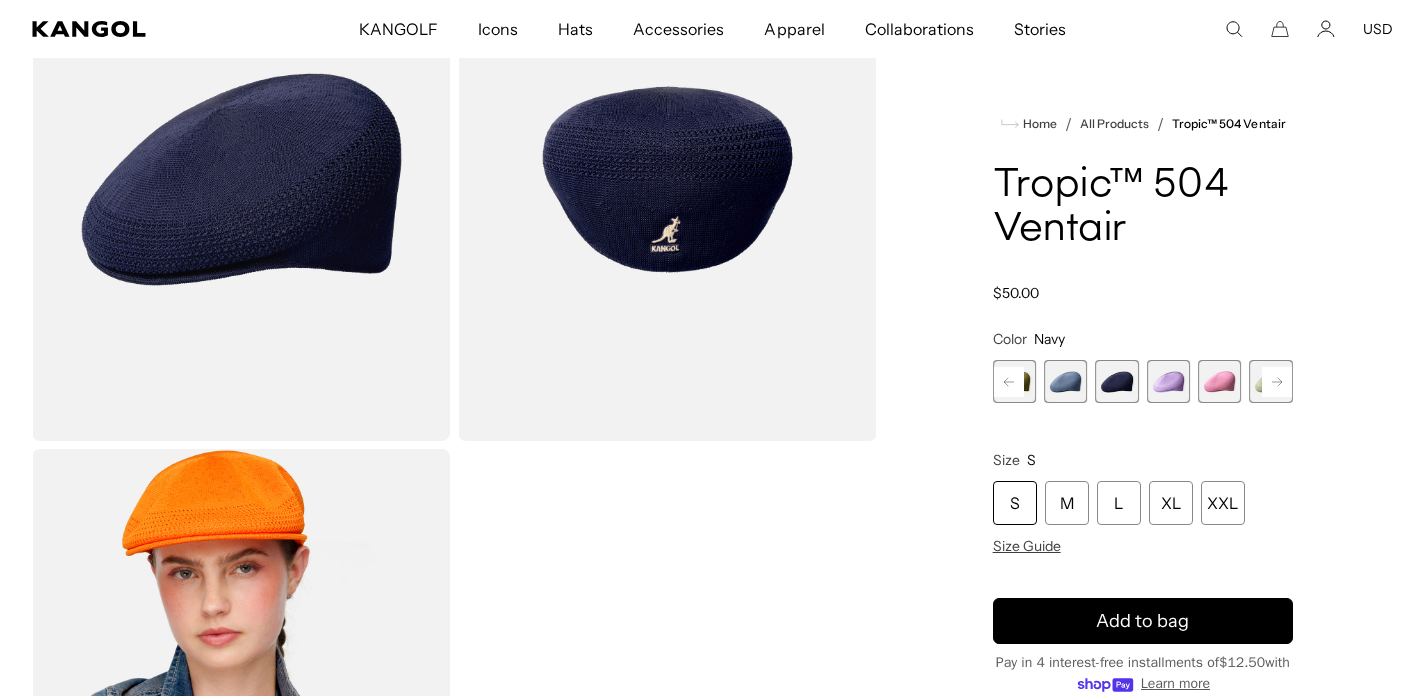 click 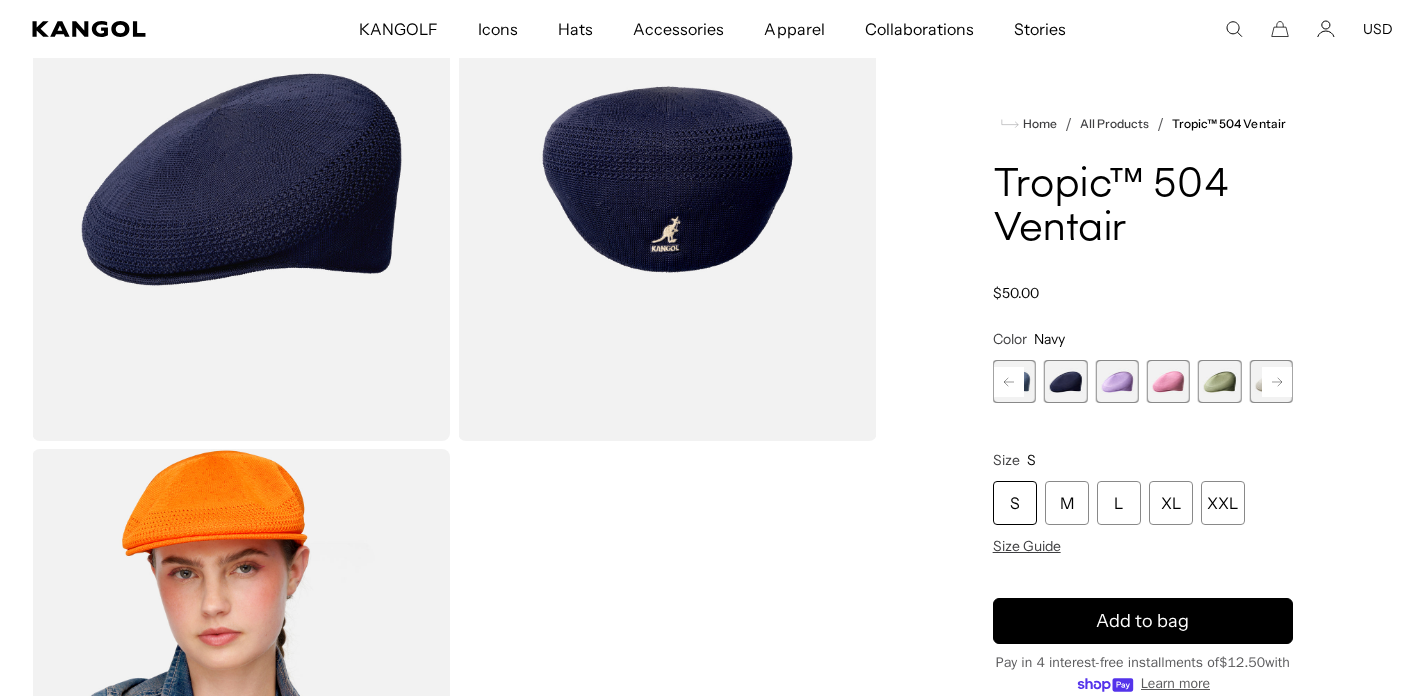 click 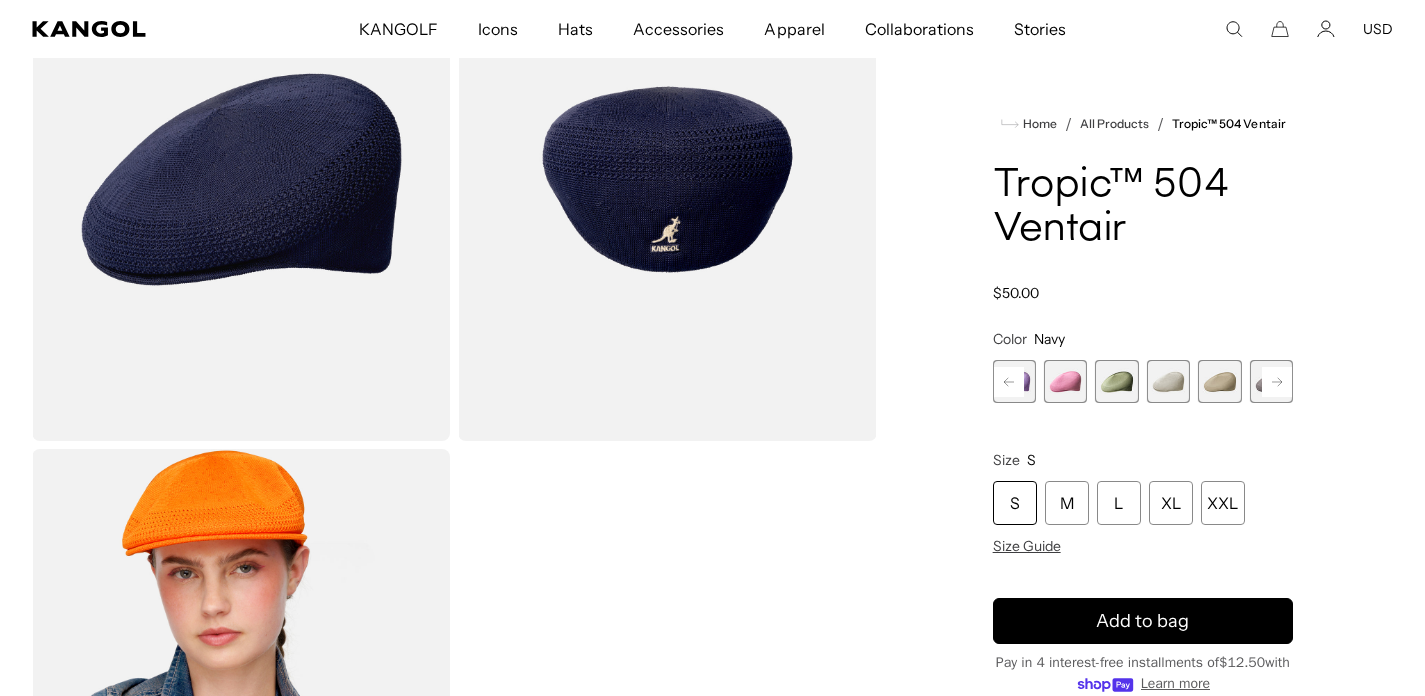 click 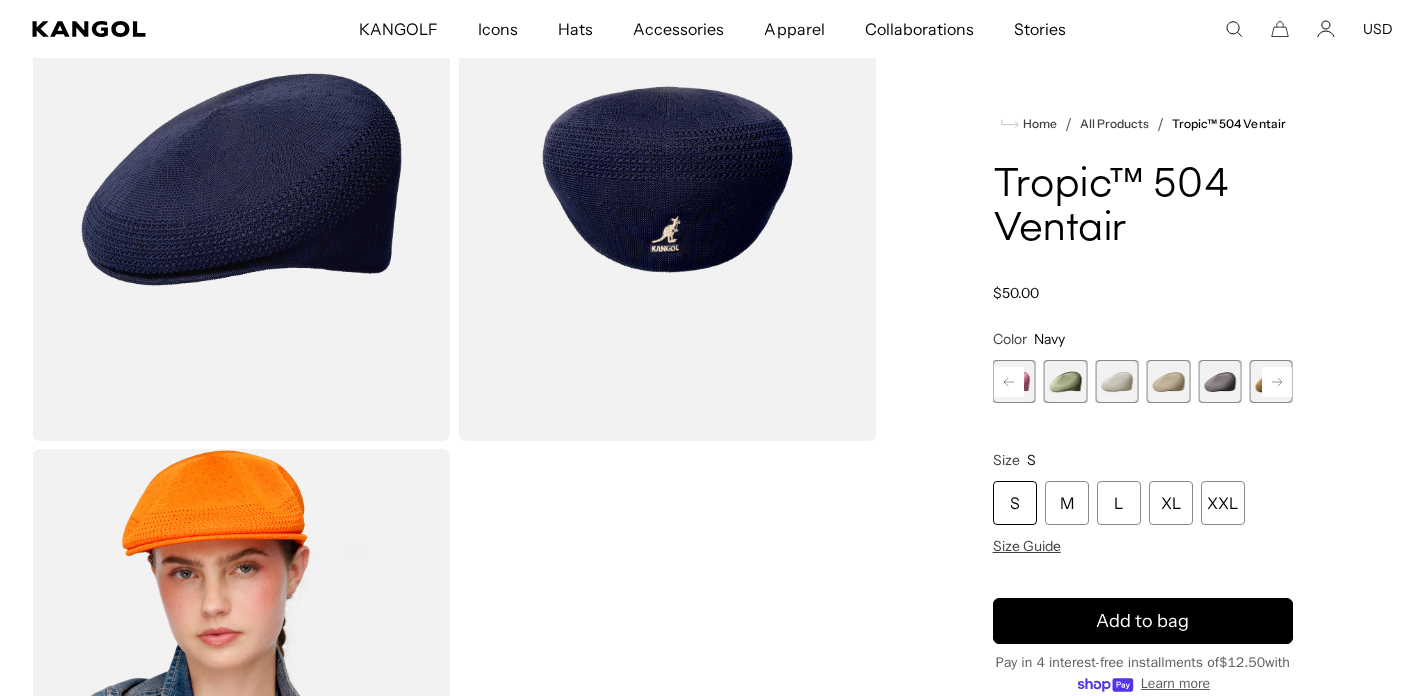 click 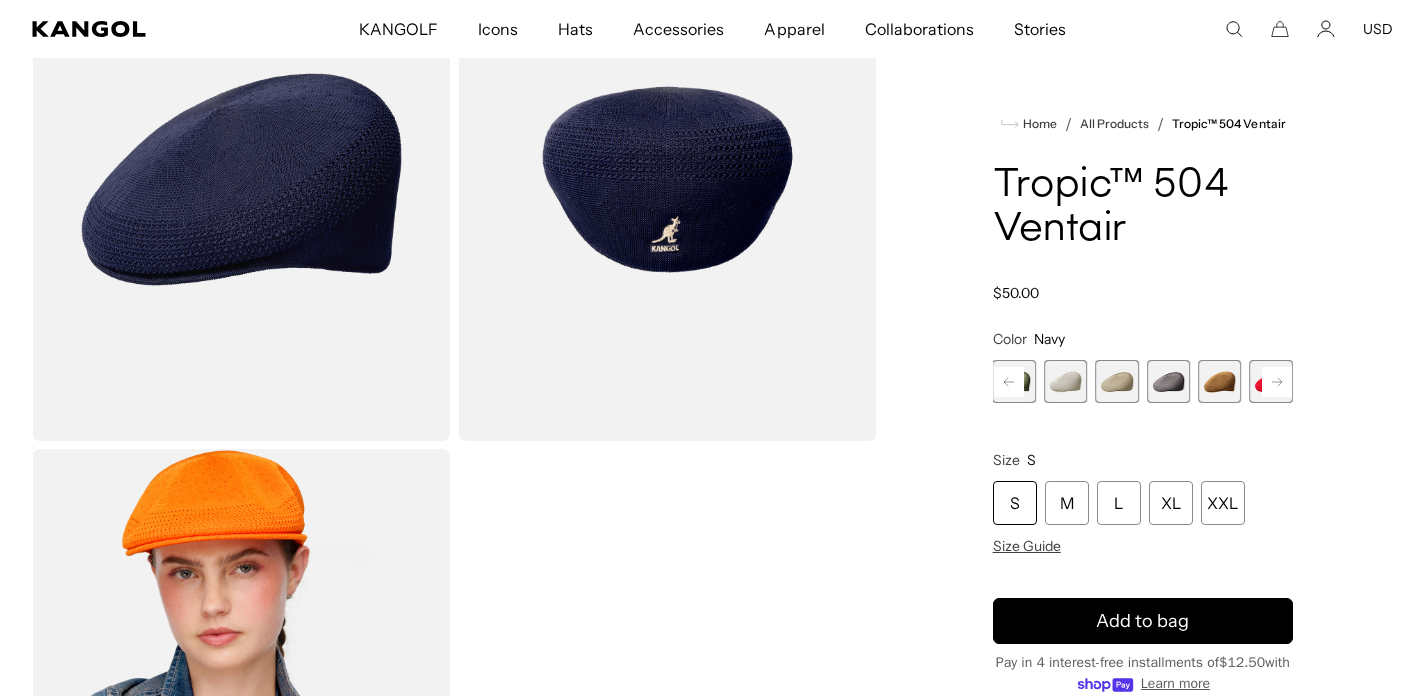 click 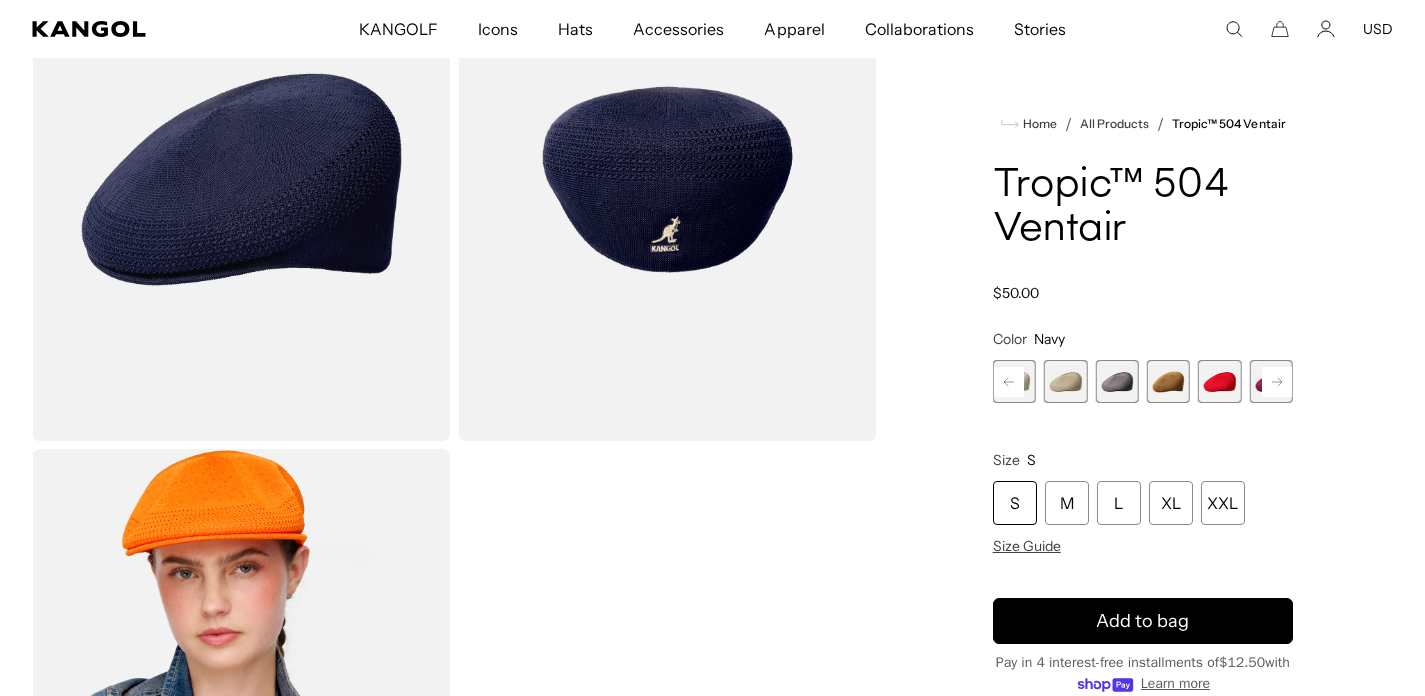click 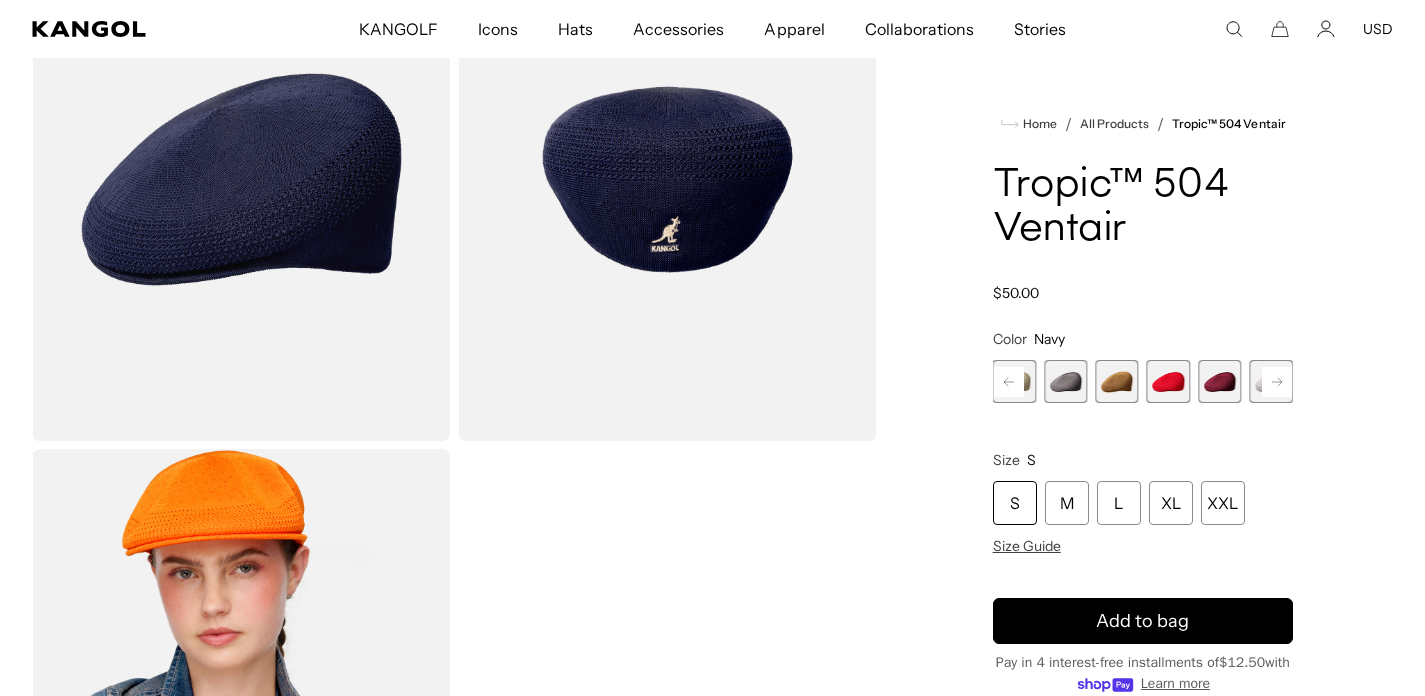 click 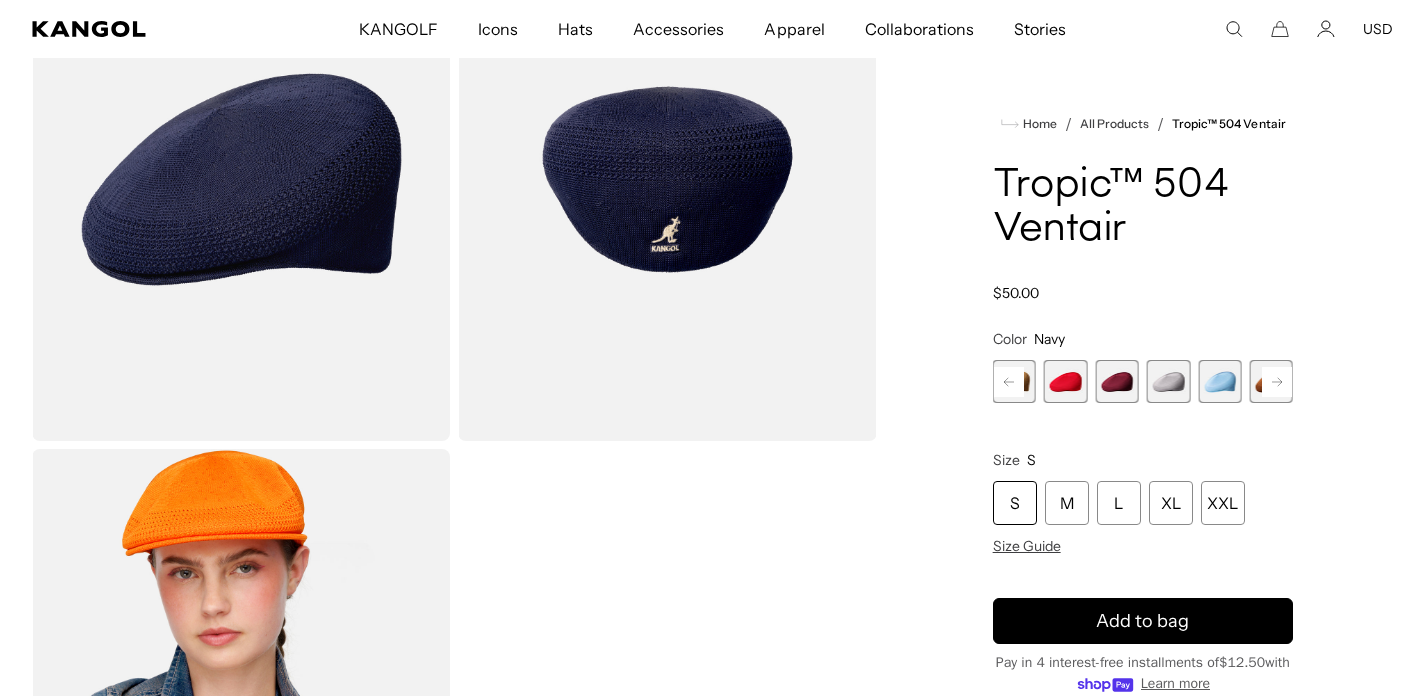 click 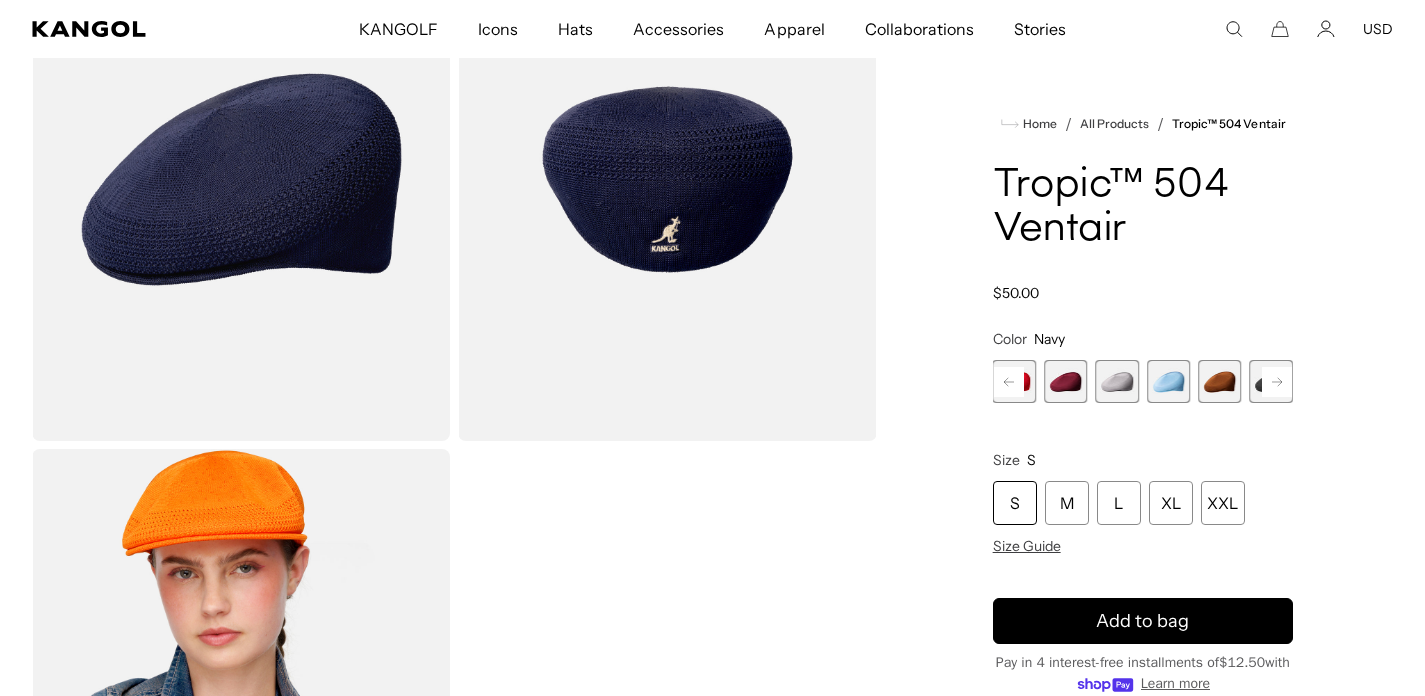 click 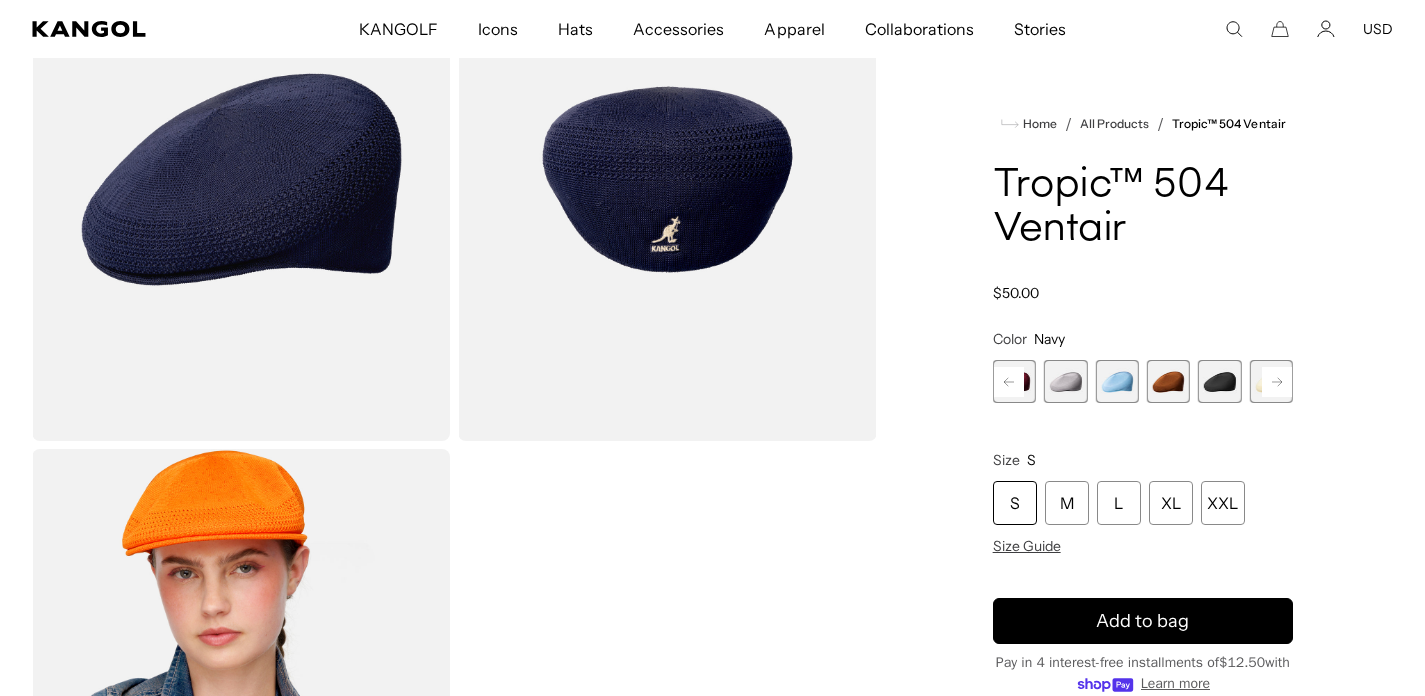click 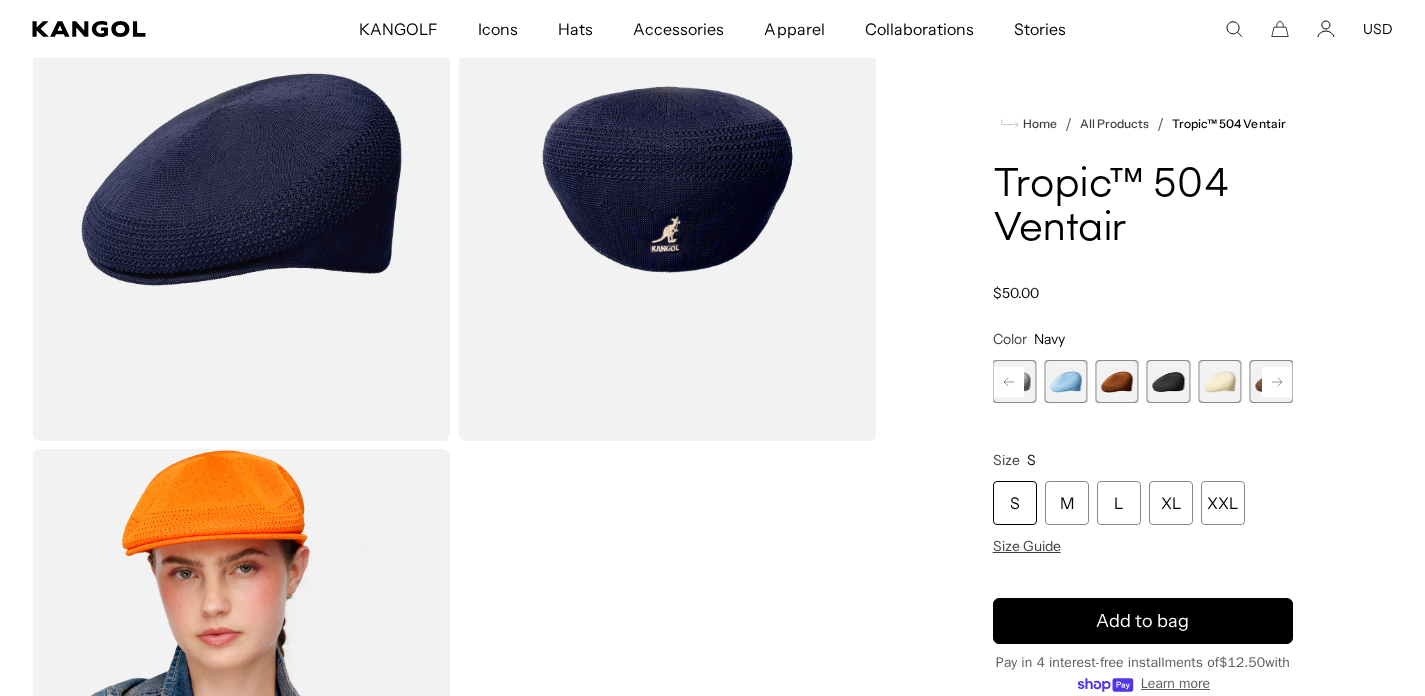 click 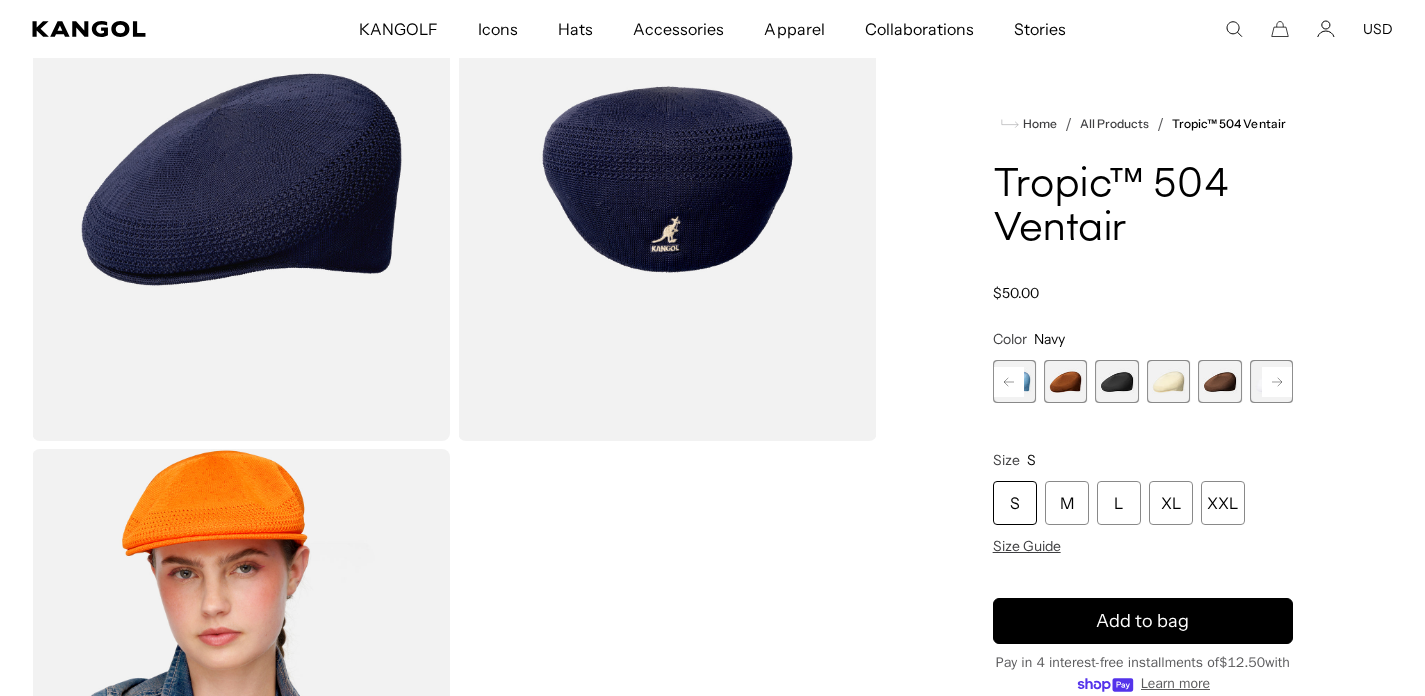 scroll, scrollTop: 0, scrollLeft: 0, axis: both 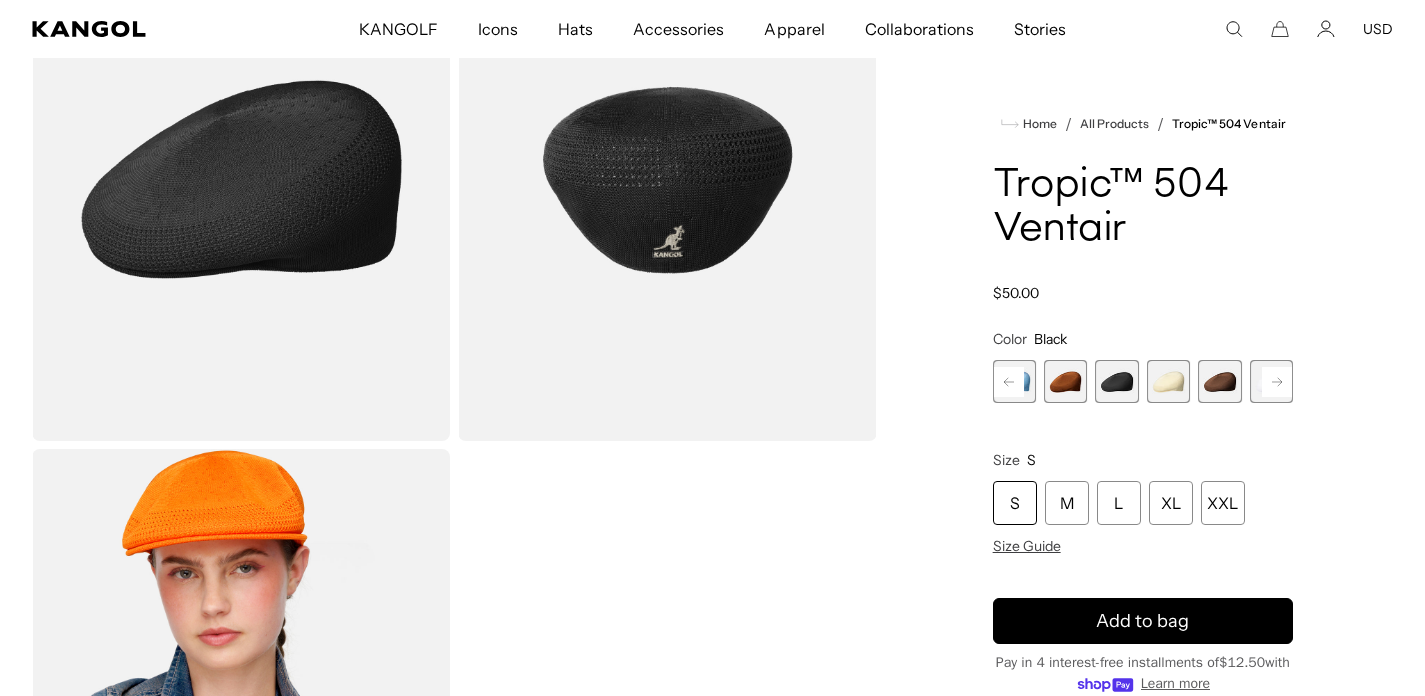 click 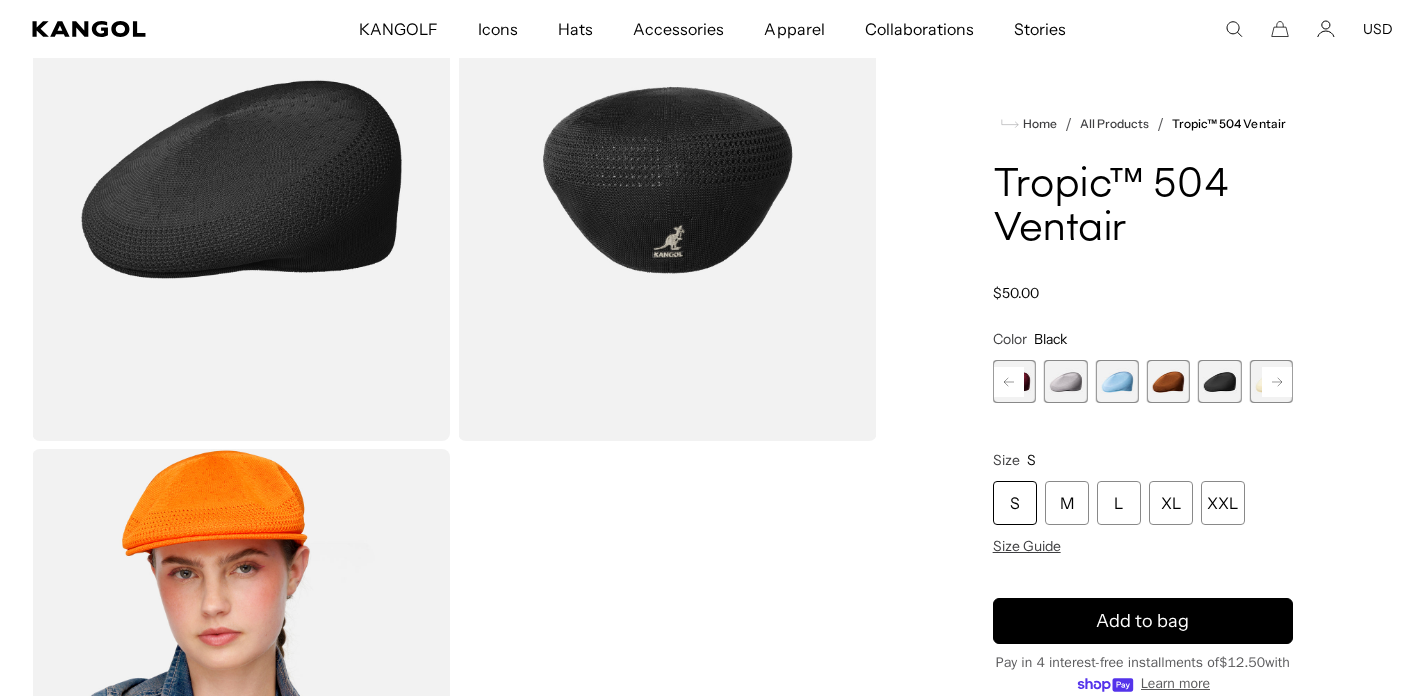 click 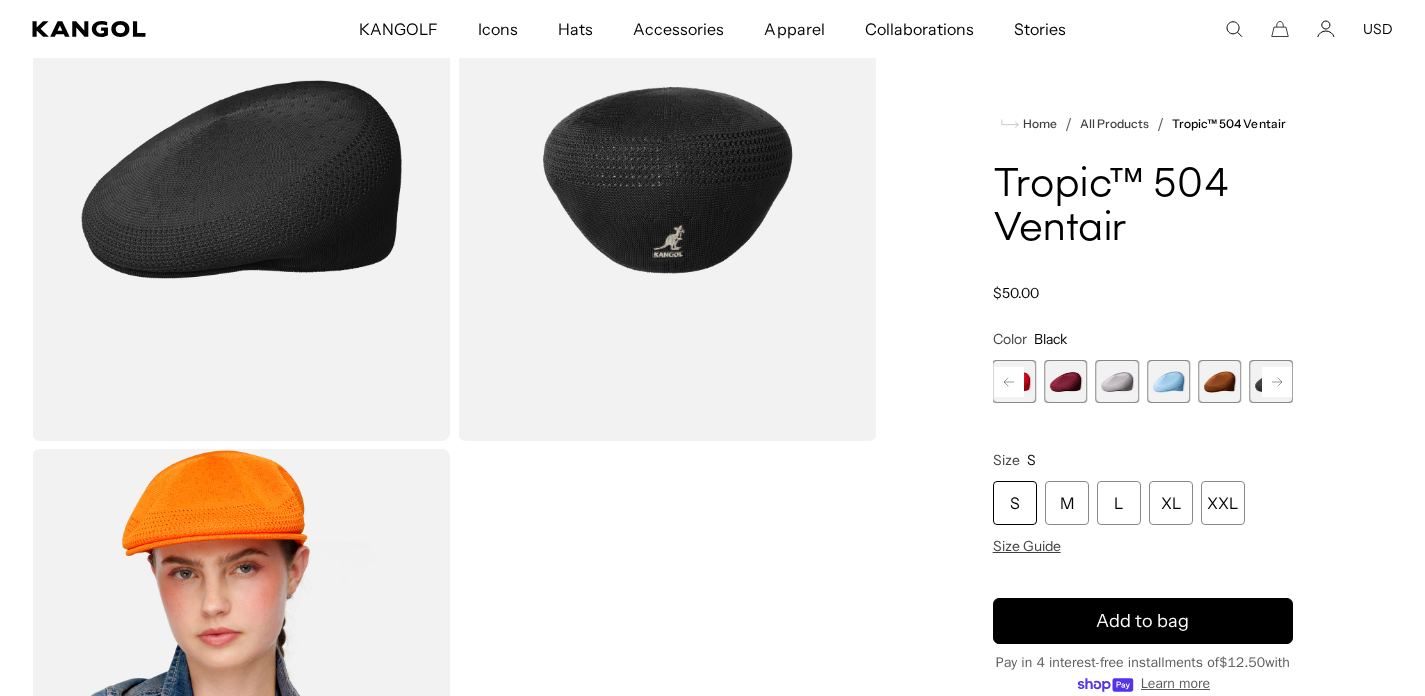 click 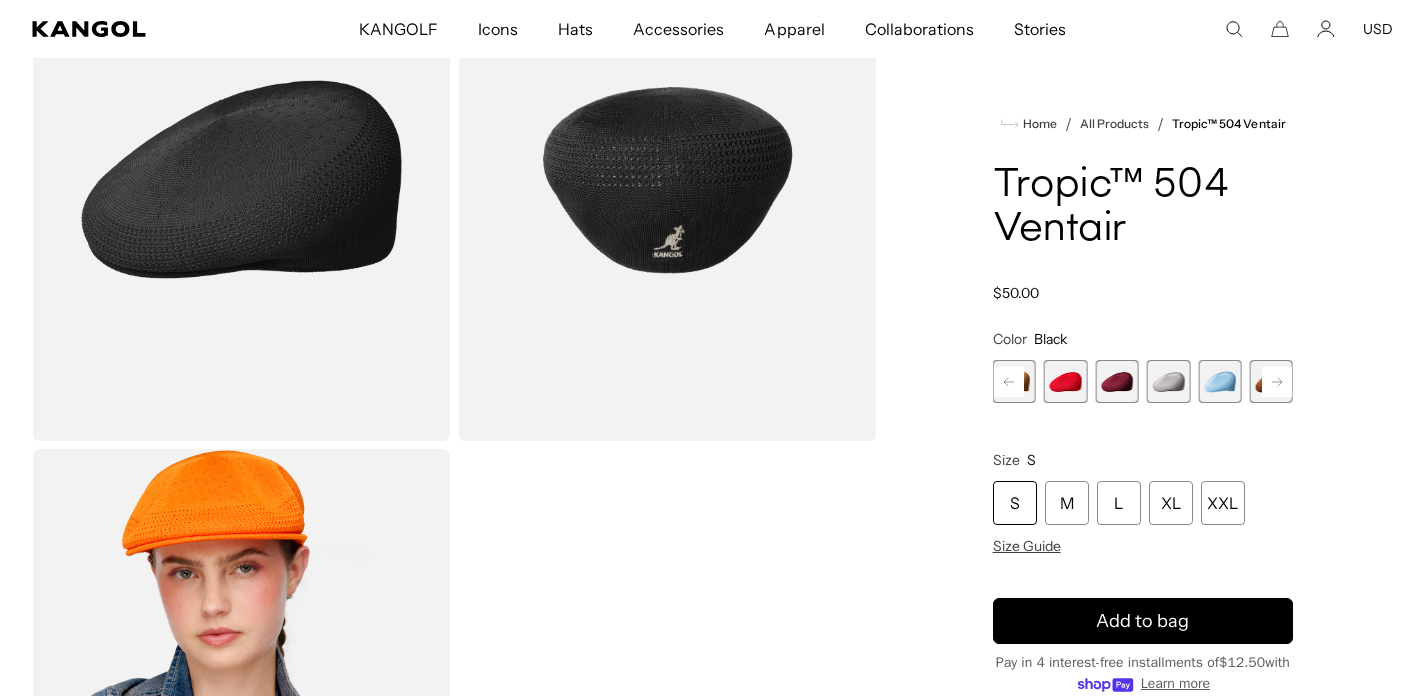 click 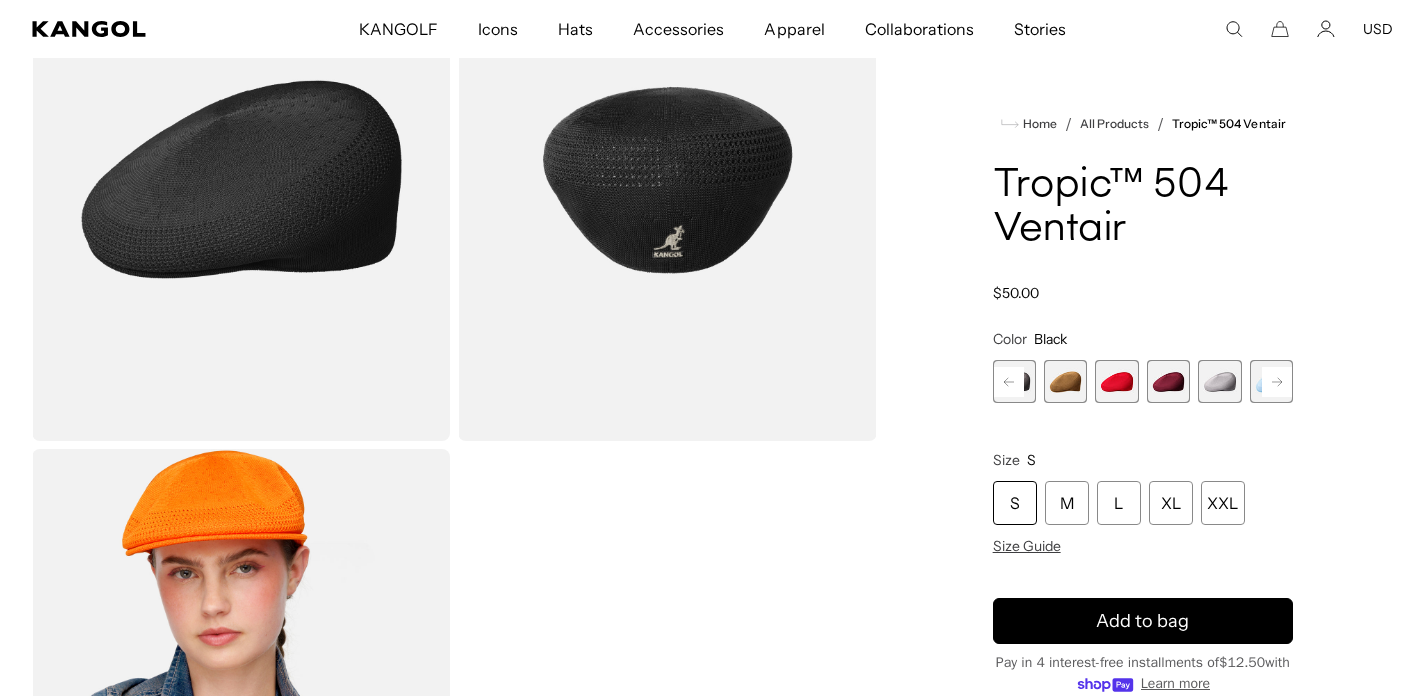 click 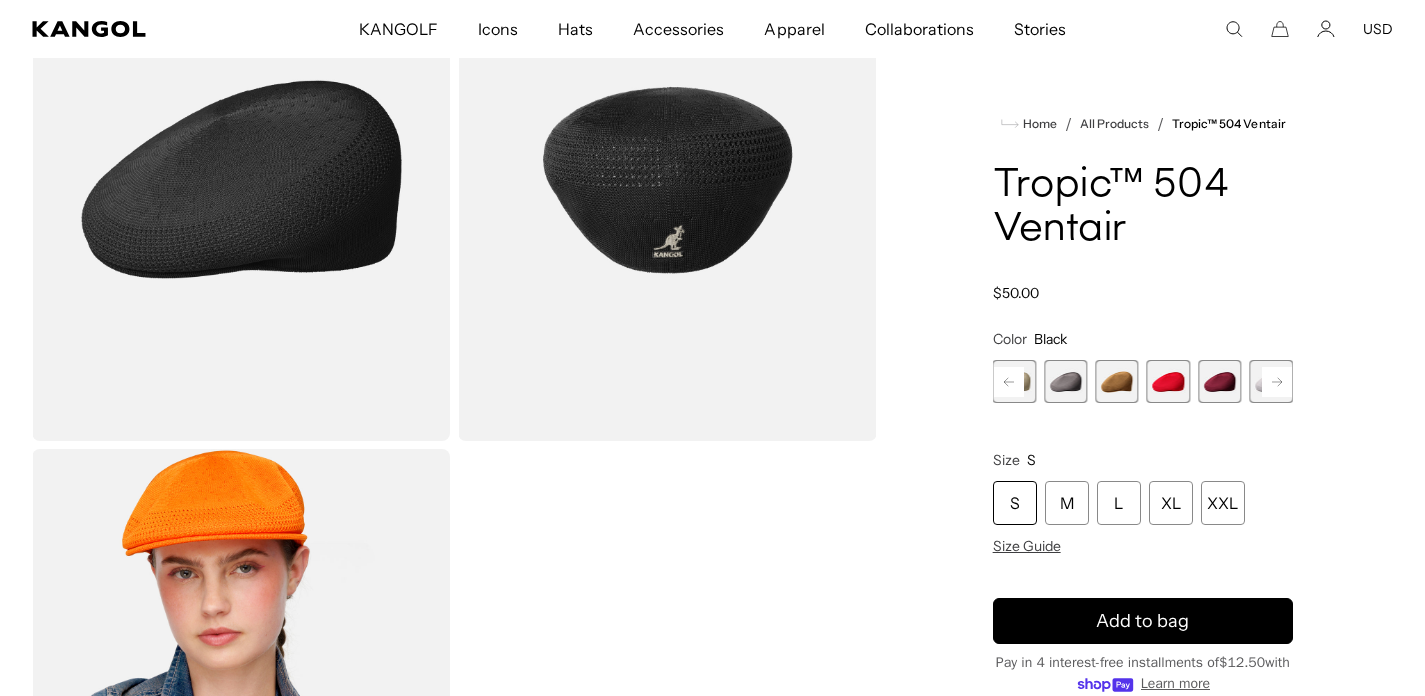 click 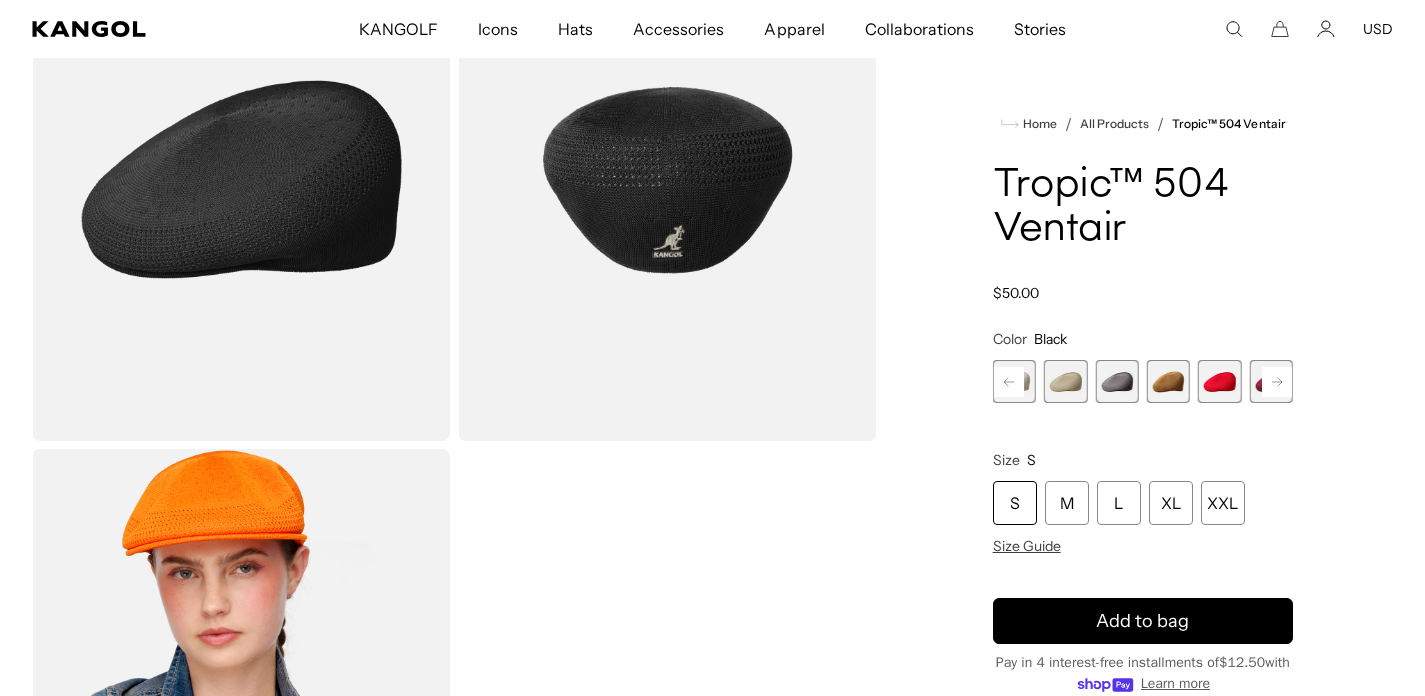 click 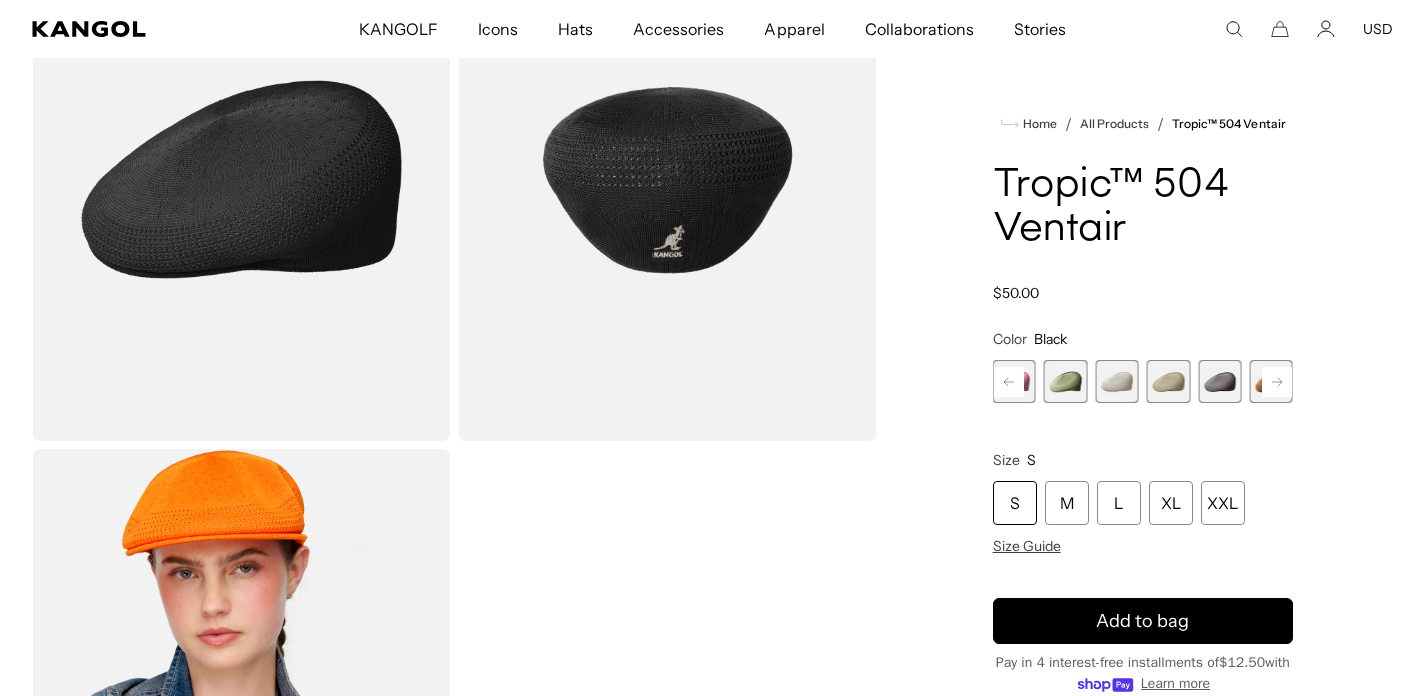 scroll, scrollTop: 0, scrollLeft: 0, axis: both 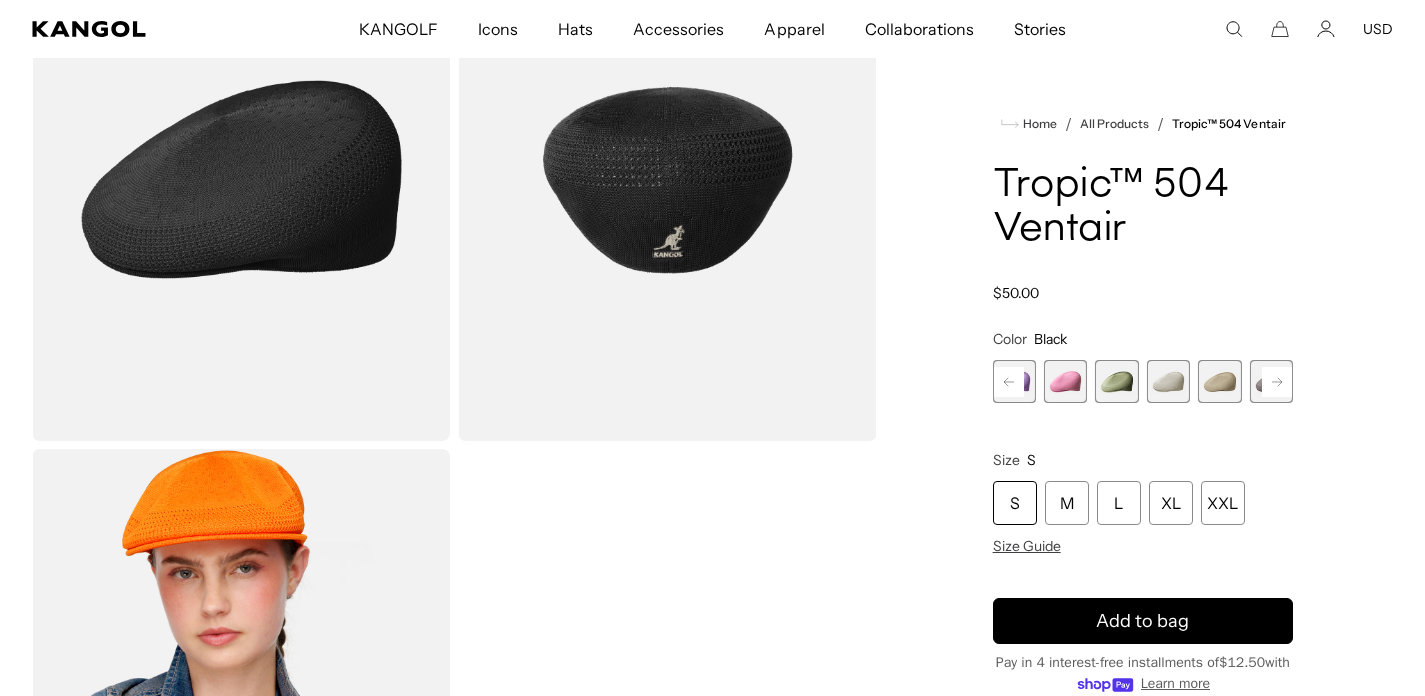 click 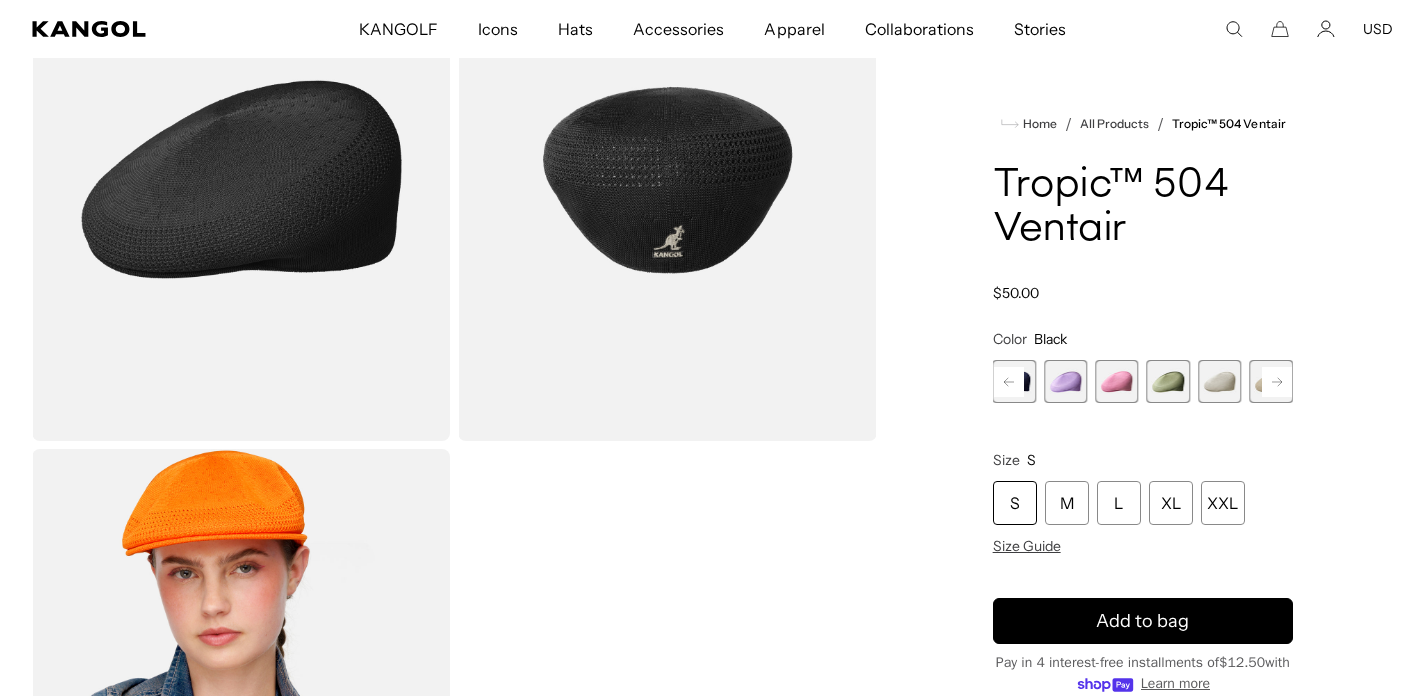 click at bounding box center (1116, 381) 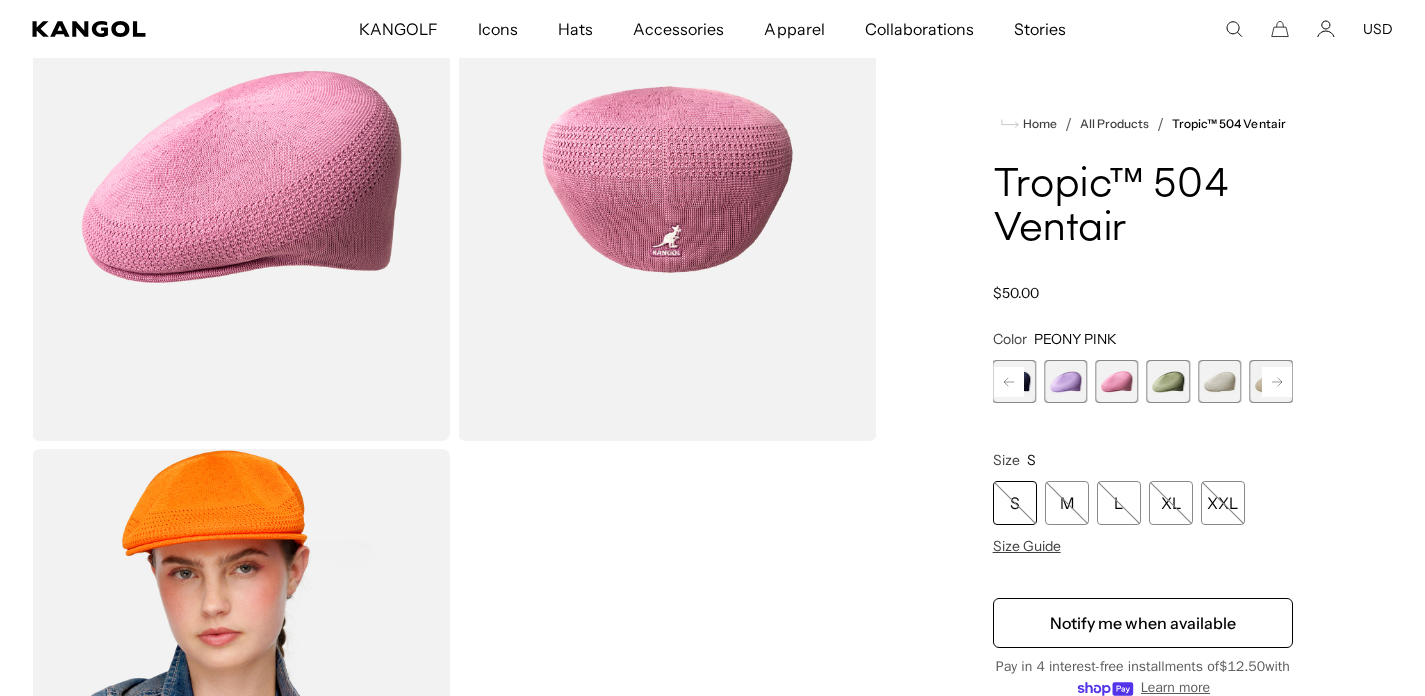 scroll, scrollTop: 0, scrollLeft: 0, axis: both 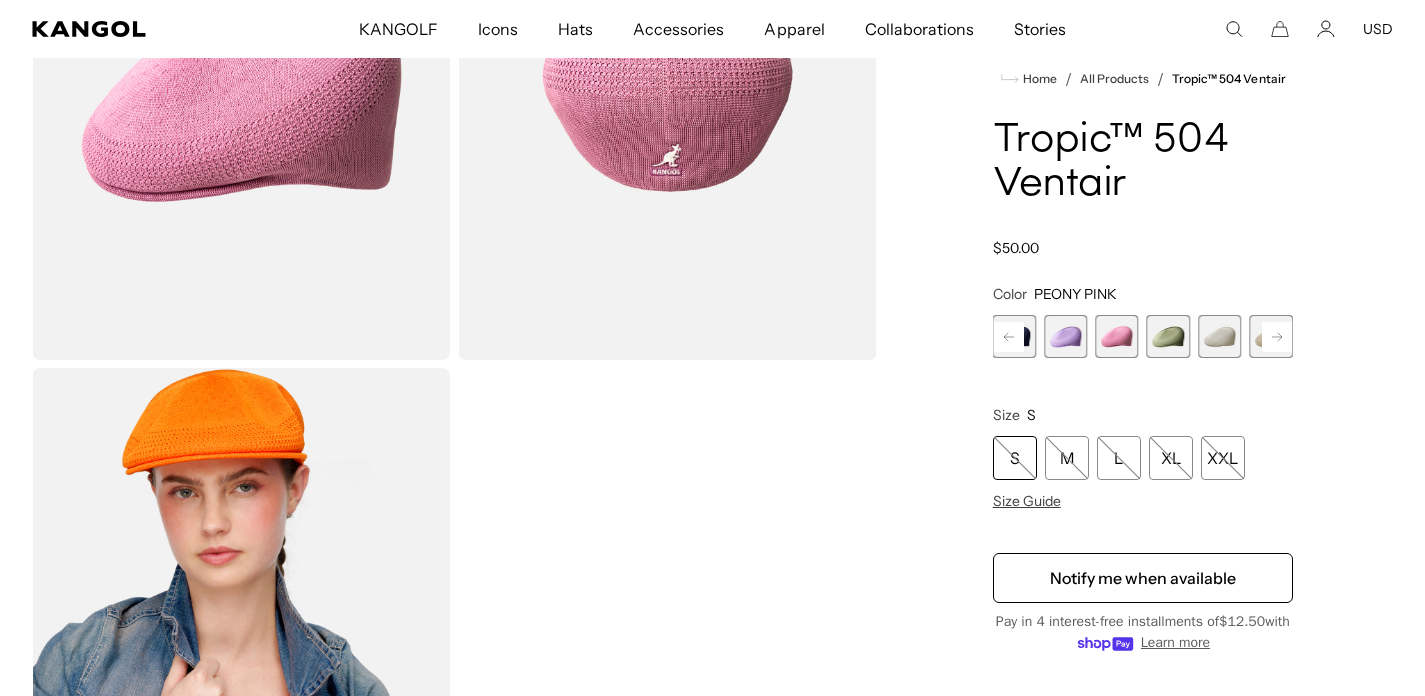 click 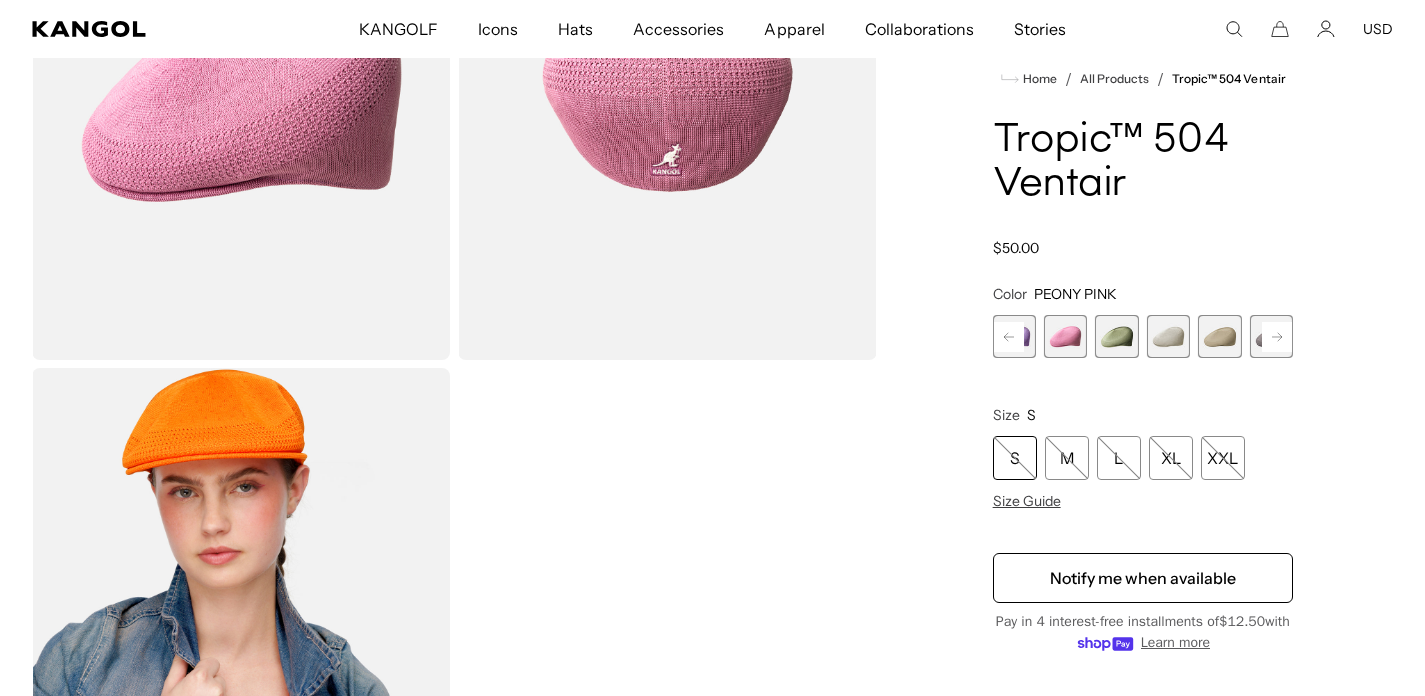 click 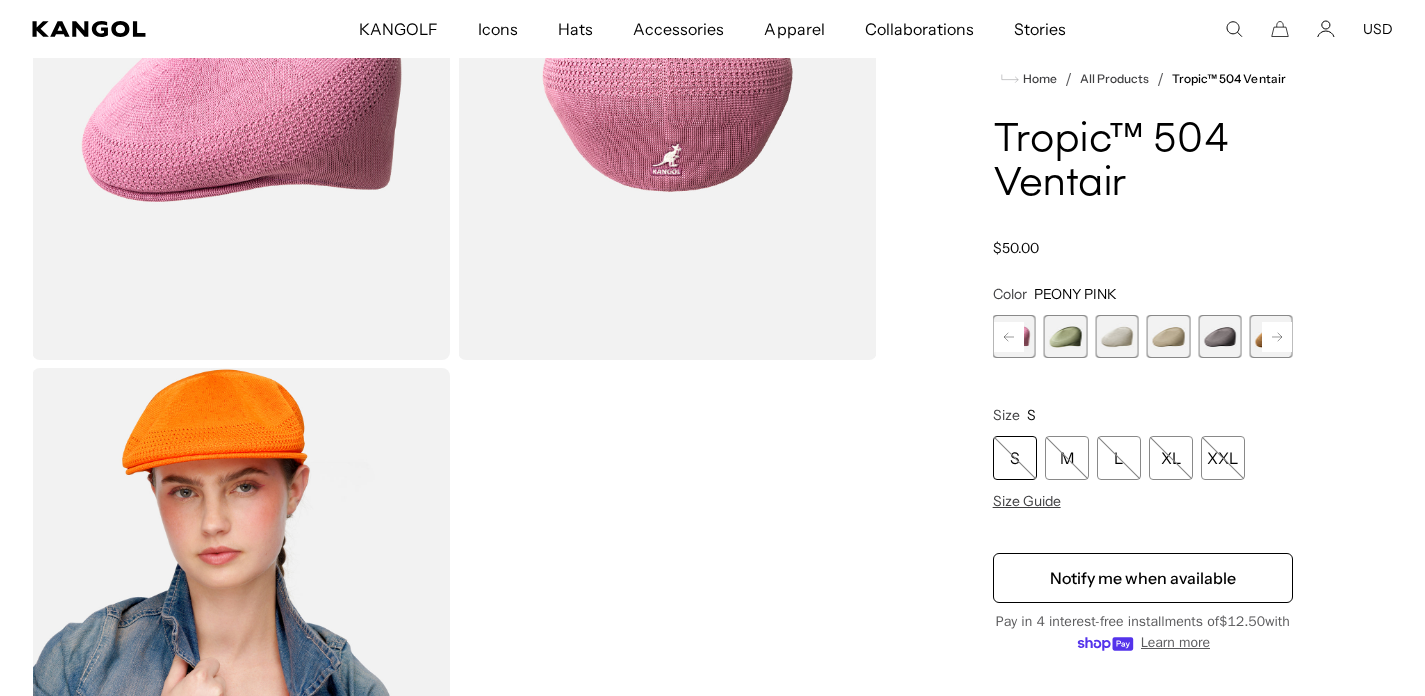 click 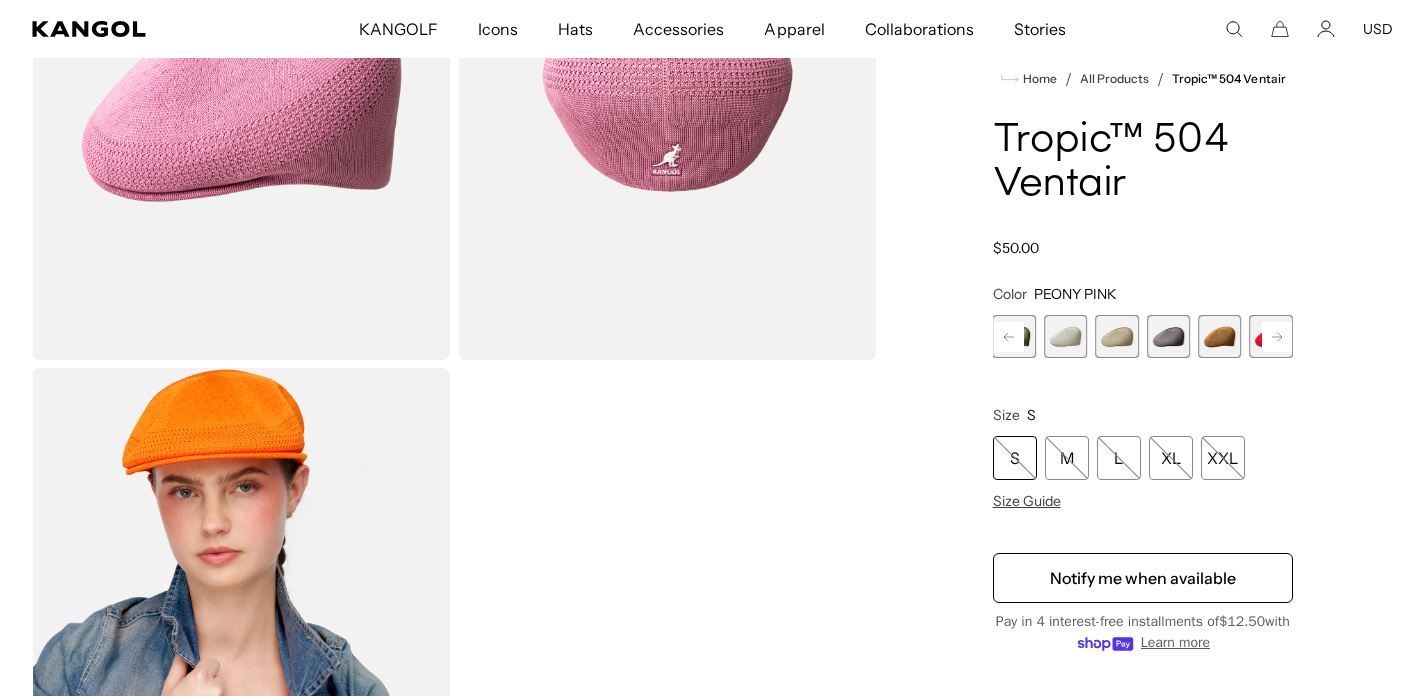 click 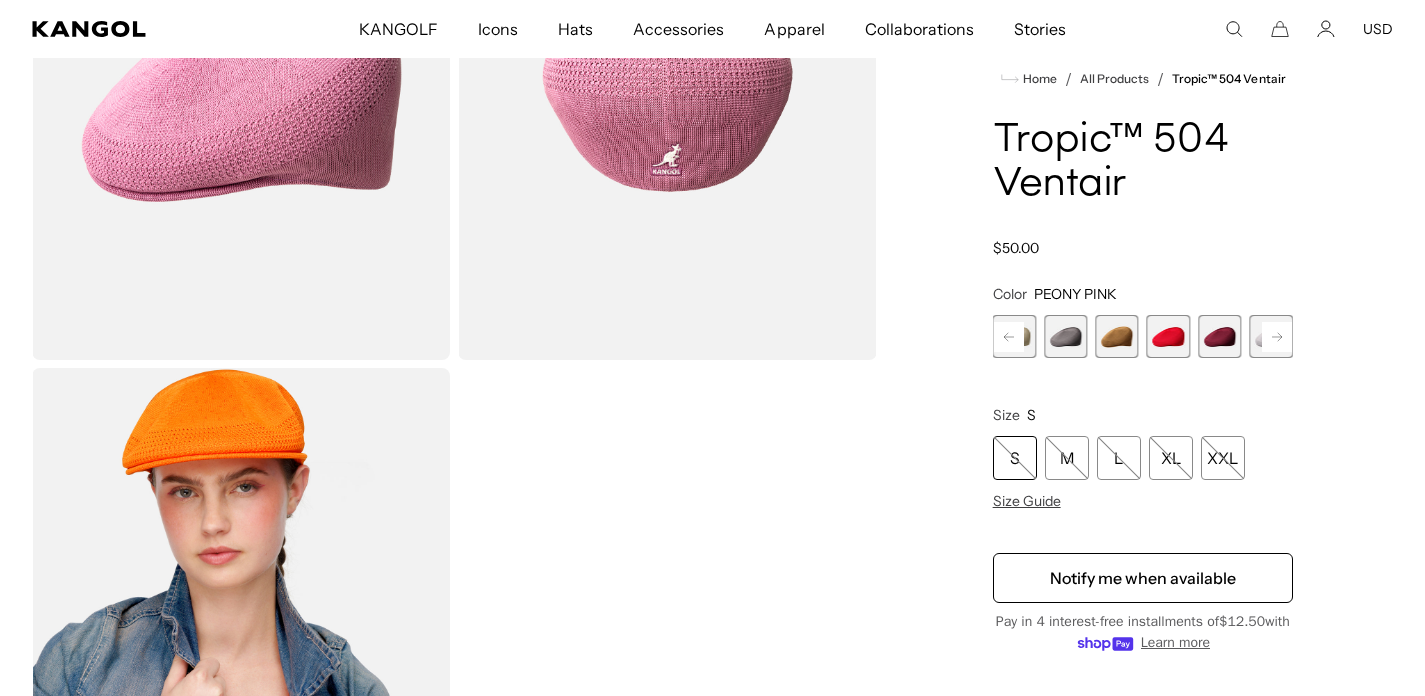 click 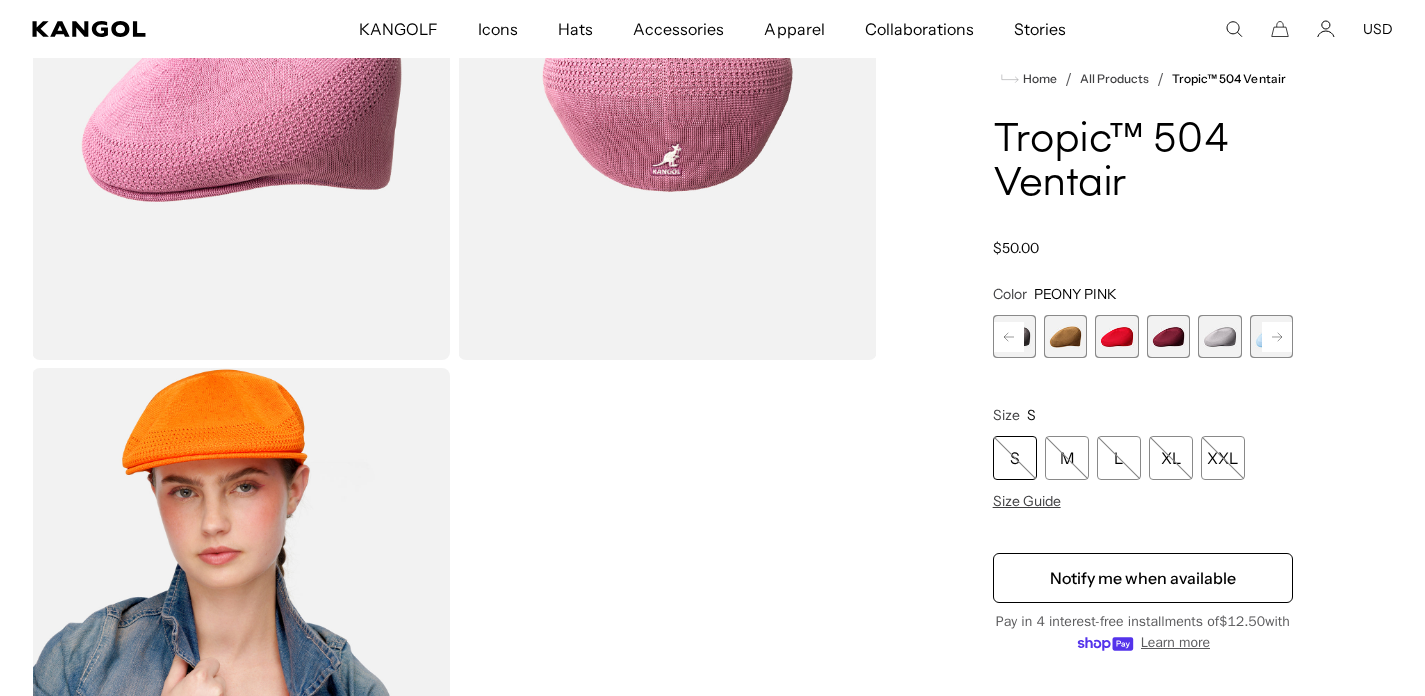click 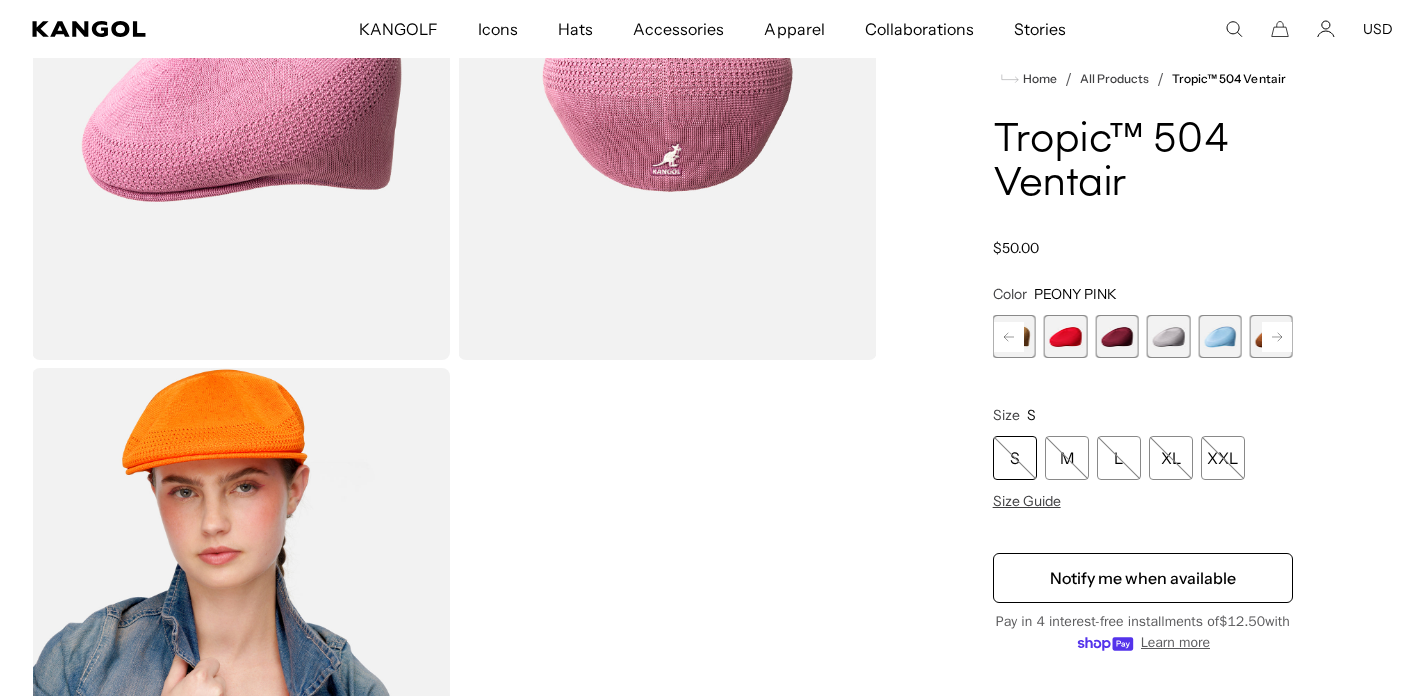click 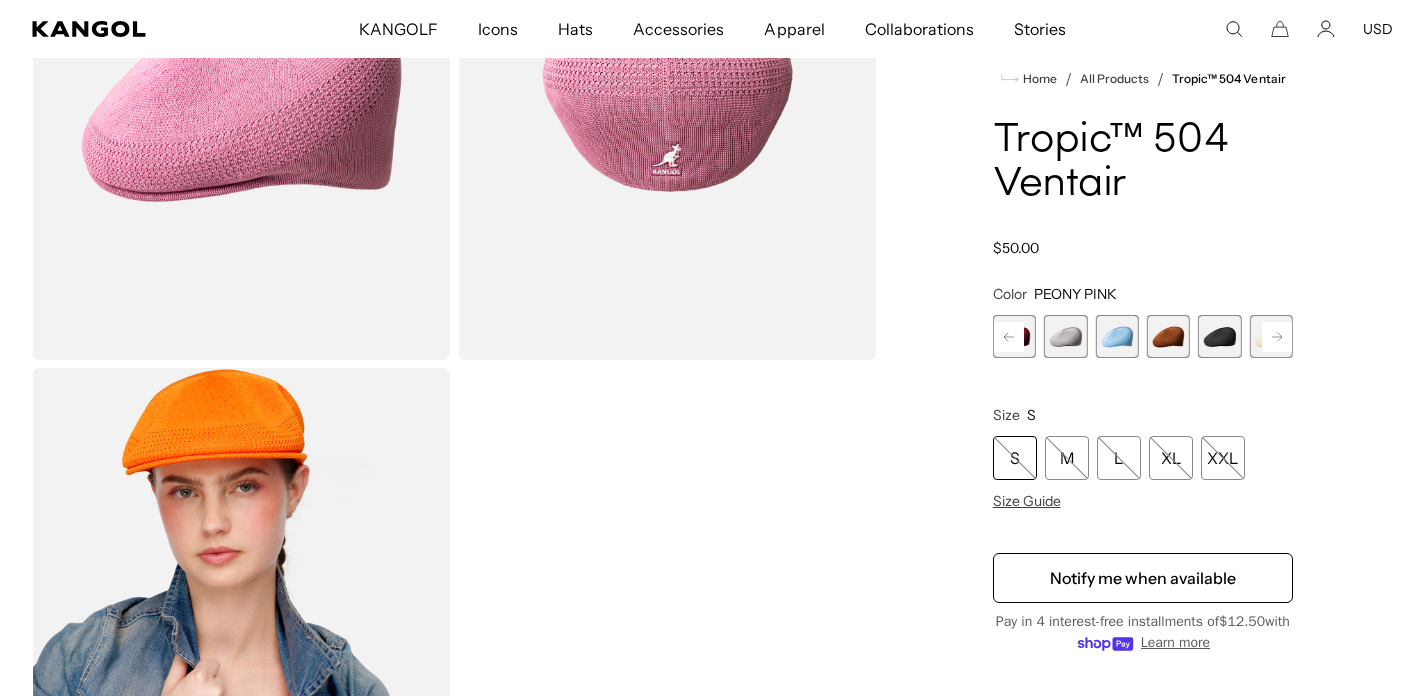 click 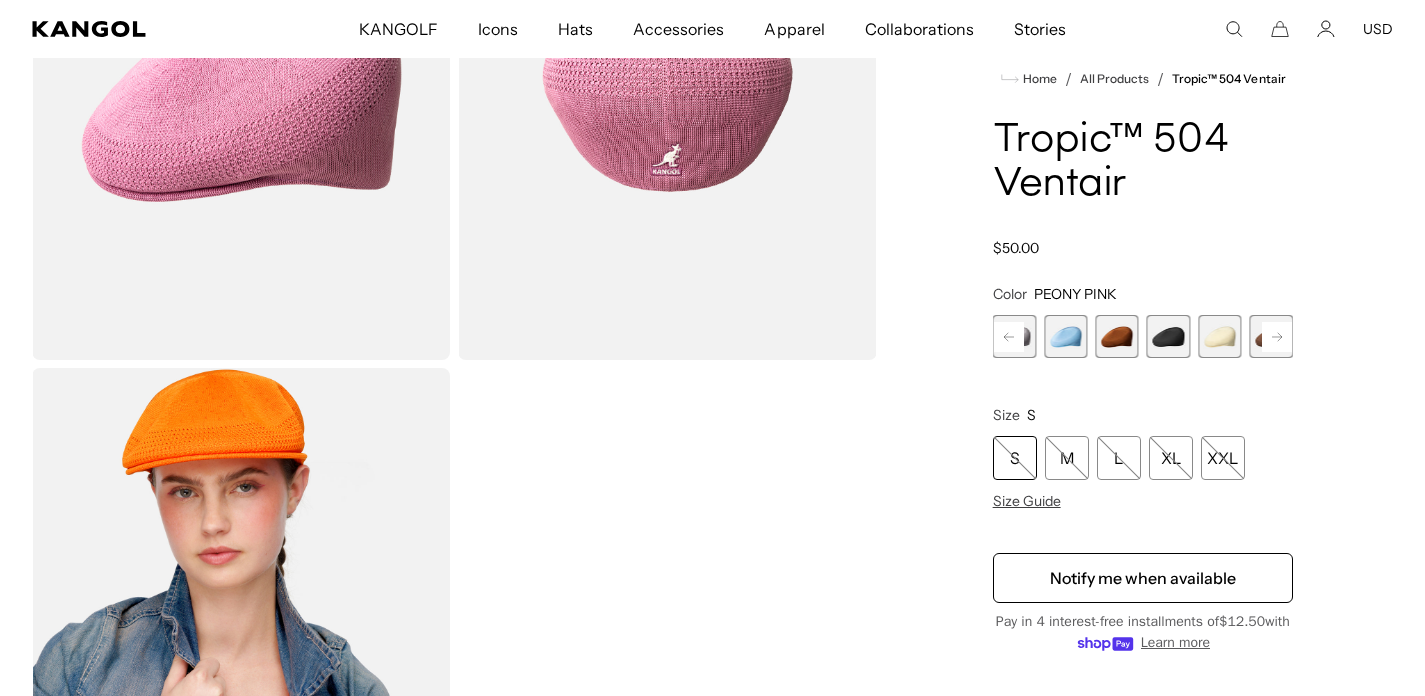 click 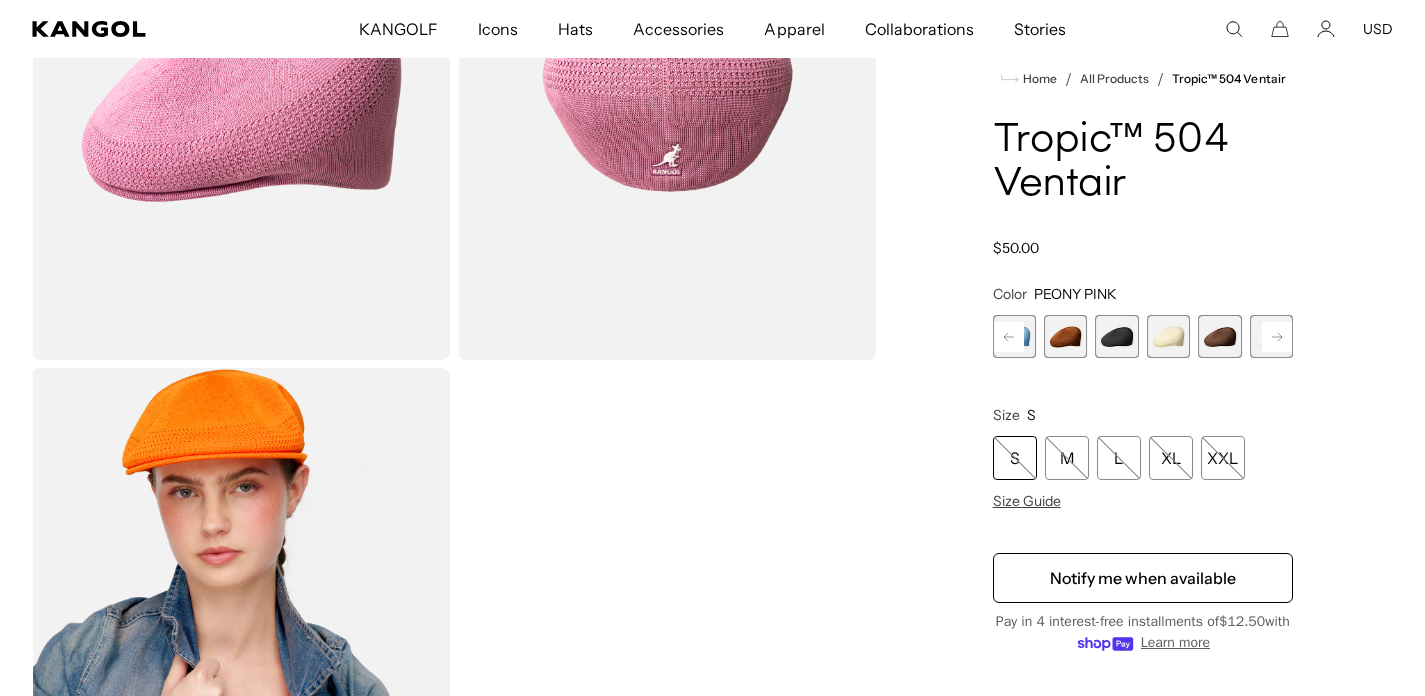 click 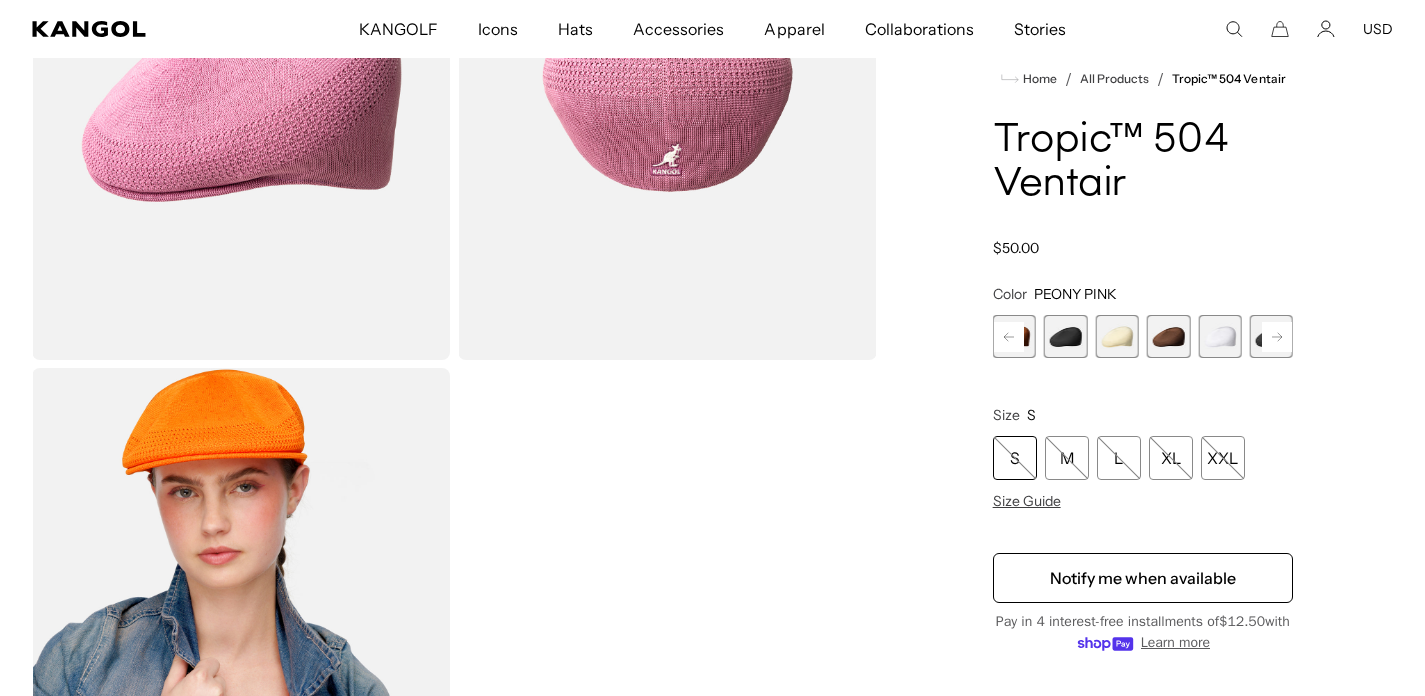 click 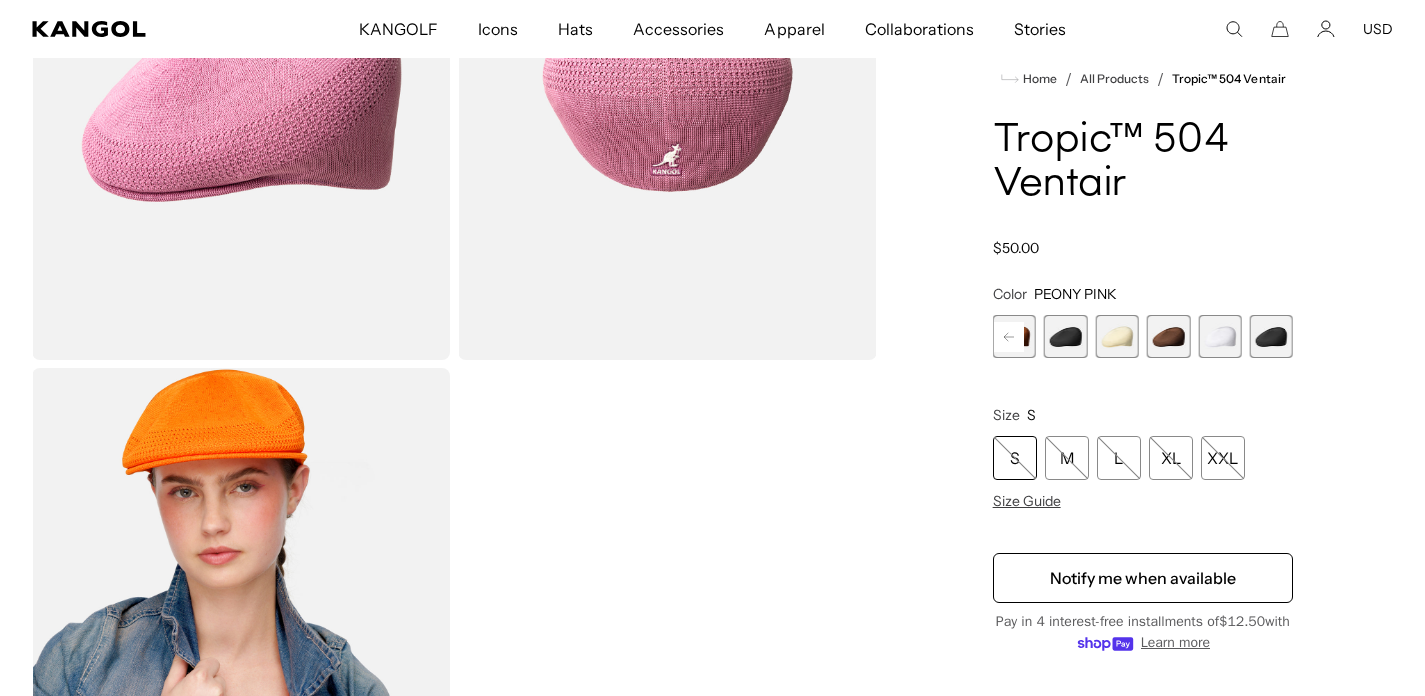scroll, scrollTop: 0, scrollLeft: 0, axis: both 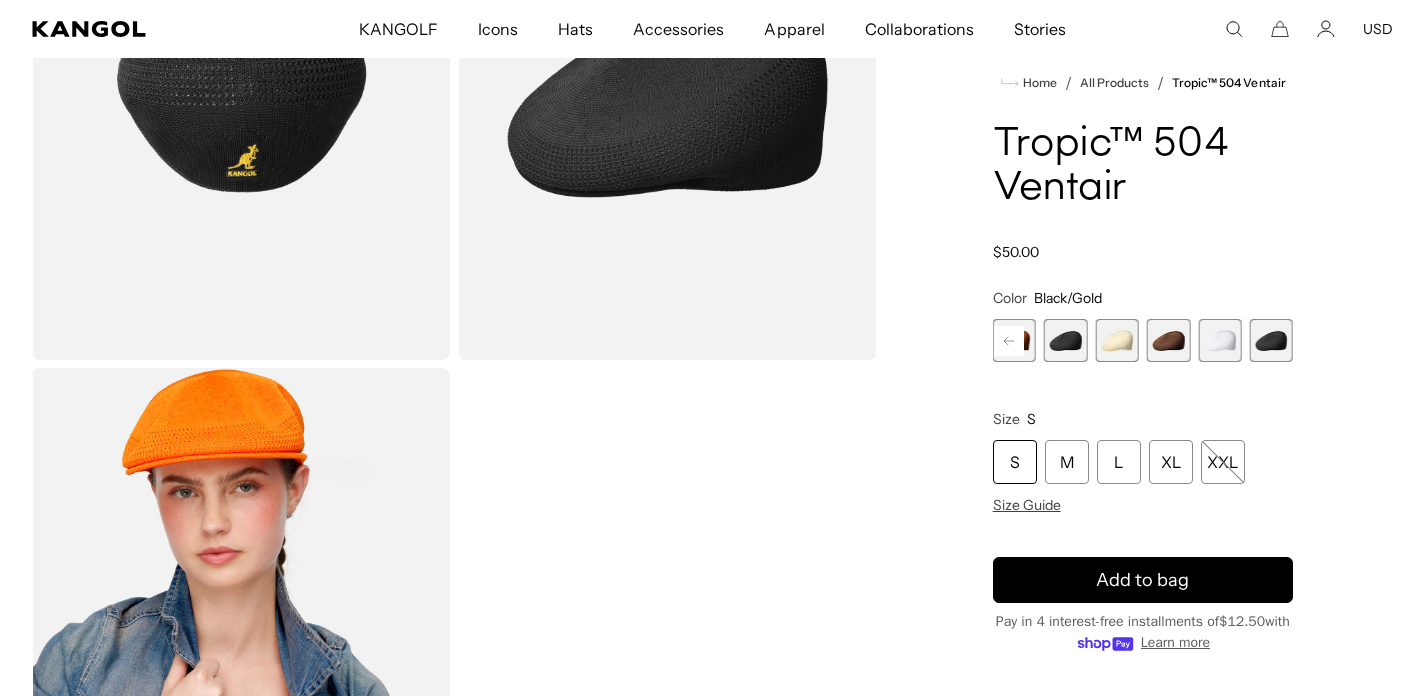 click on "Home
/
All Products
/
Tropic™ 504 Ventair
Tropic™ 504 Ventair
Regular price
$50.00
Regular price
Sale price
$50.00
Color
Black/Gold
Previous
Next
Surf
Variant sold out or unavailable
Glacier
Variant sold out or unavailable" at bounding box center (1143, 364) 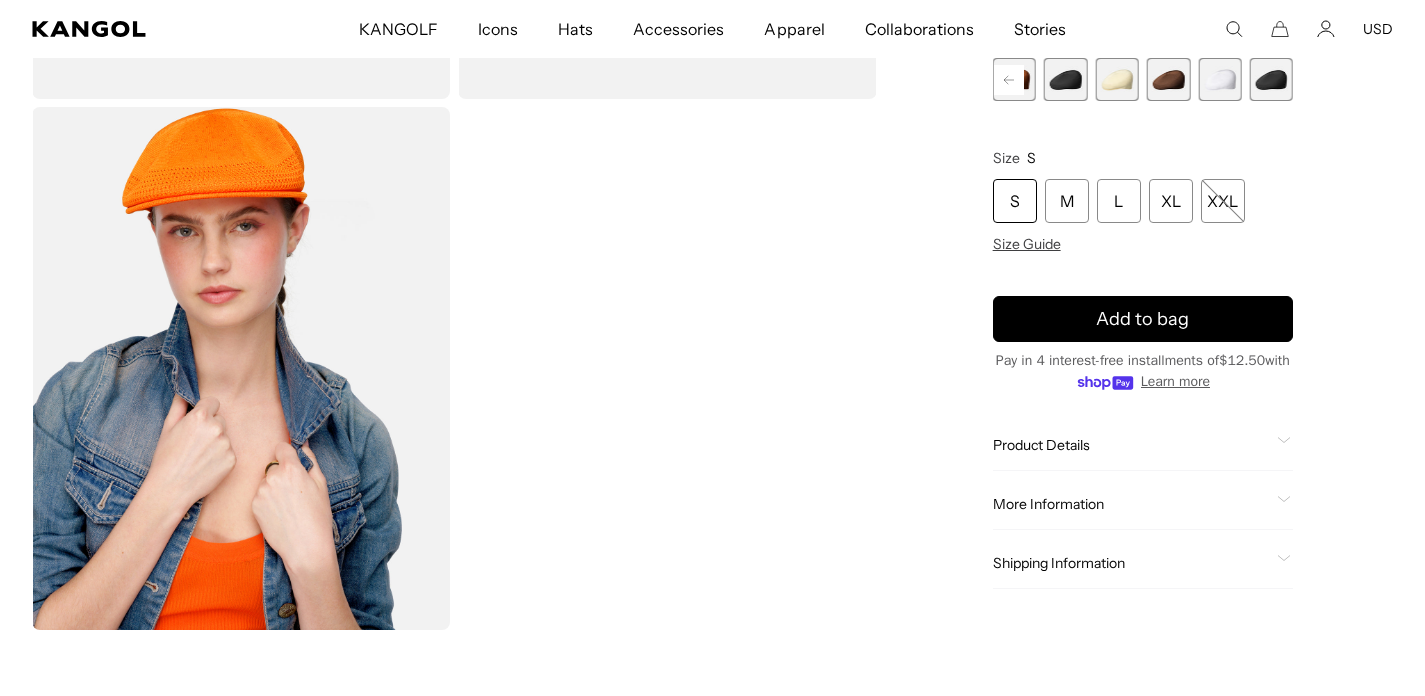 scroll, scrollTop: 556, scrollLeft: 0, axis: vertical 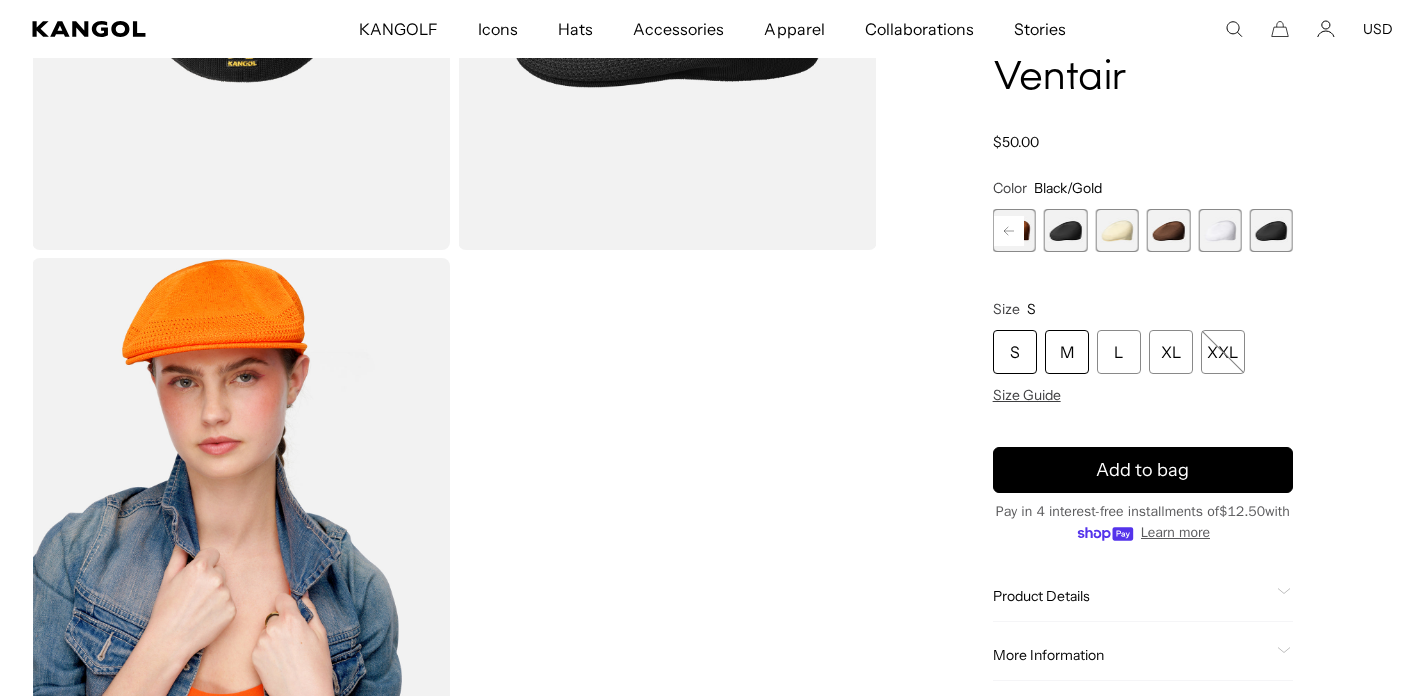 click on "M" at bounding box center (1067, 353) 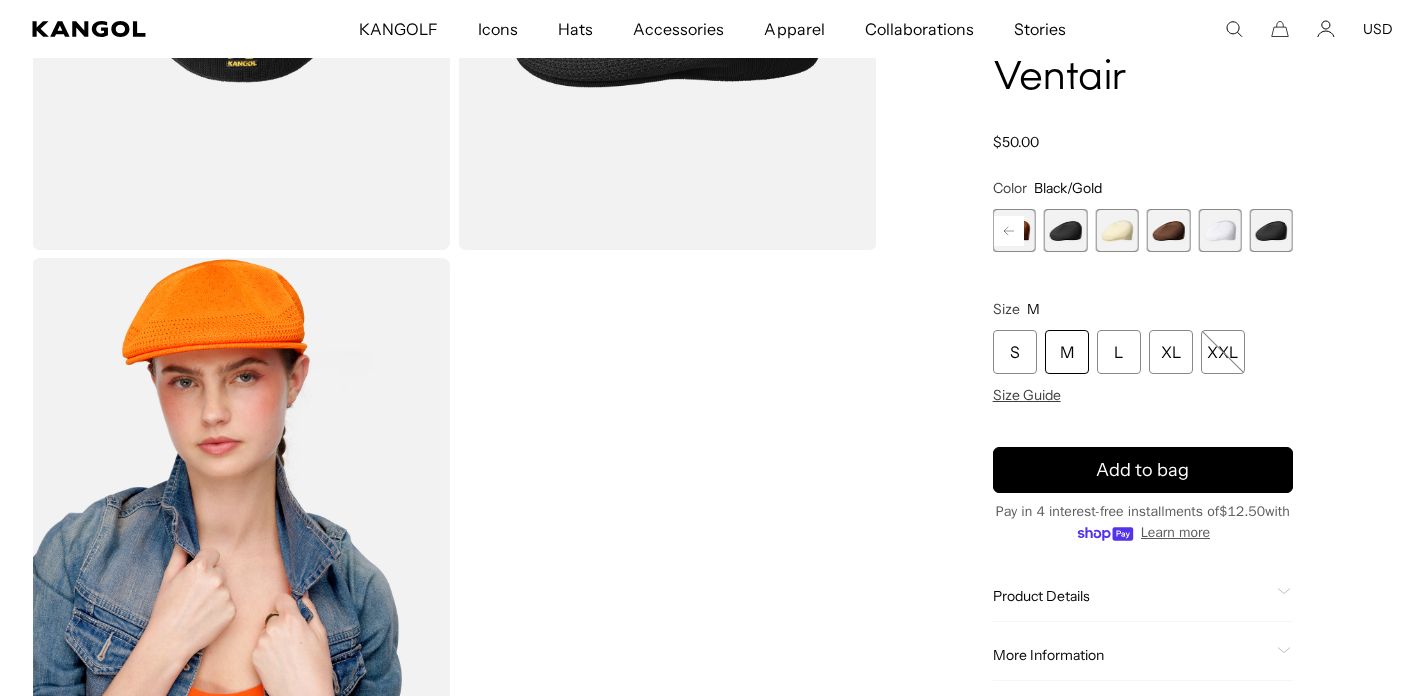 scroll, scrollTop: 0, scrollLeft: 0, axis: both 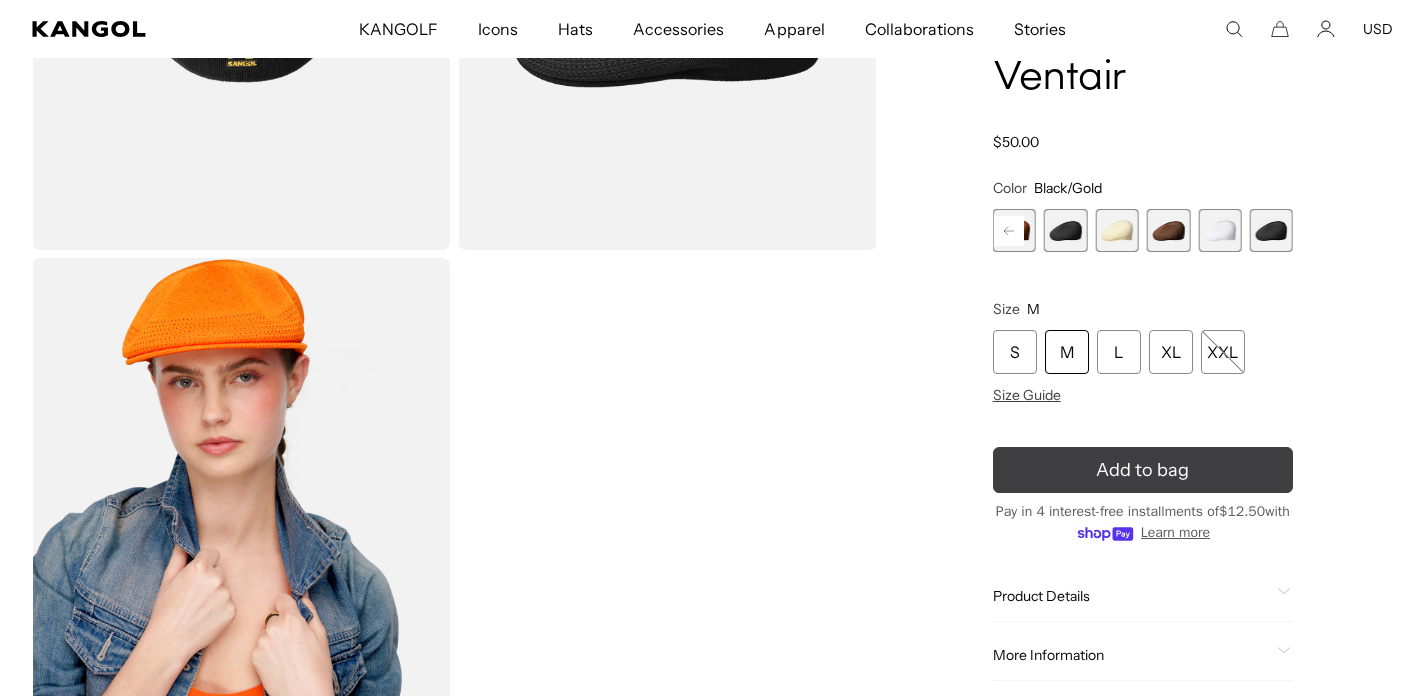 click 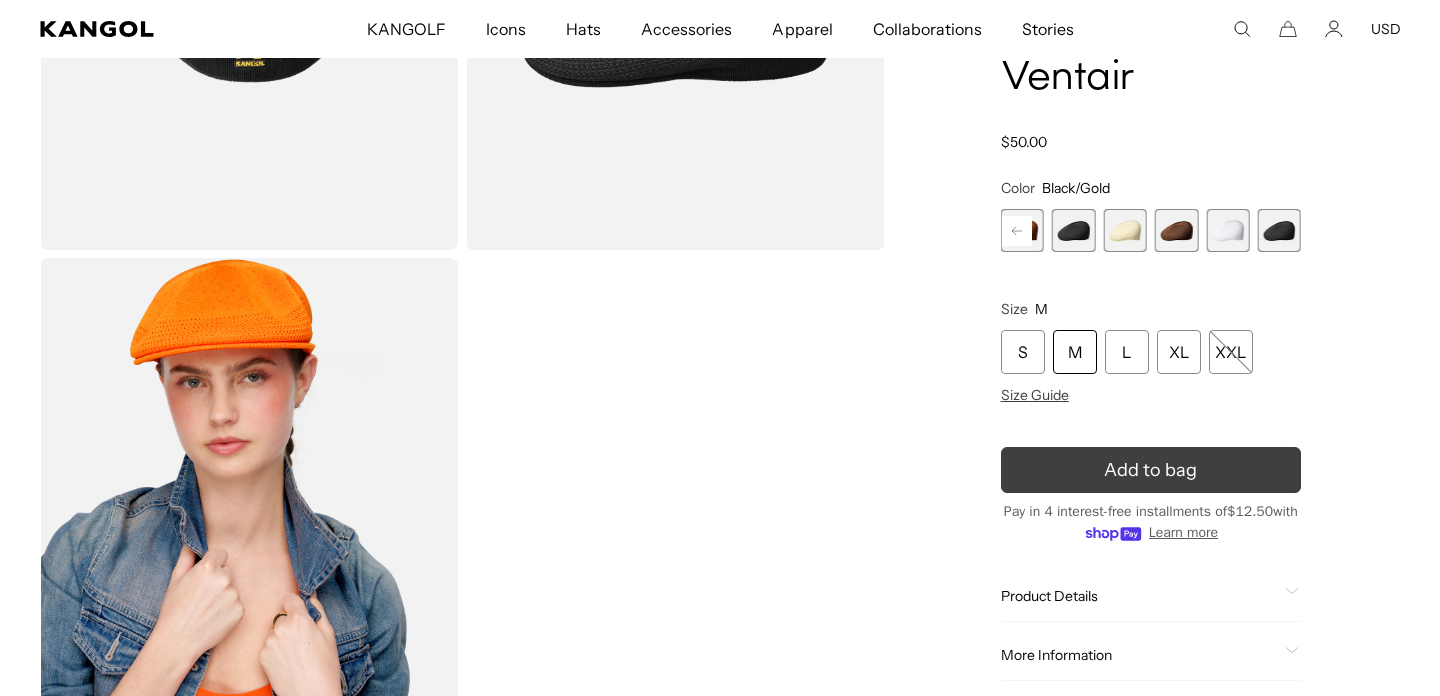 scroll, scrollTop: 0, scrollLeft: 412, axis: horizontal 